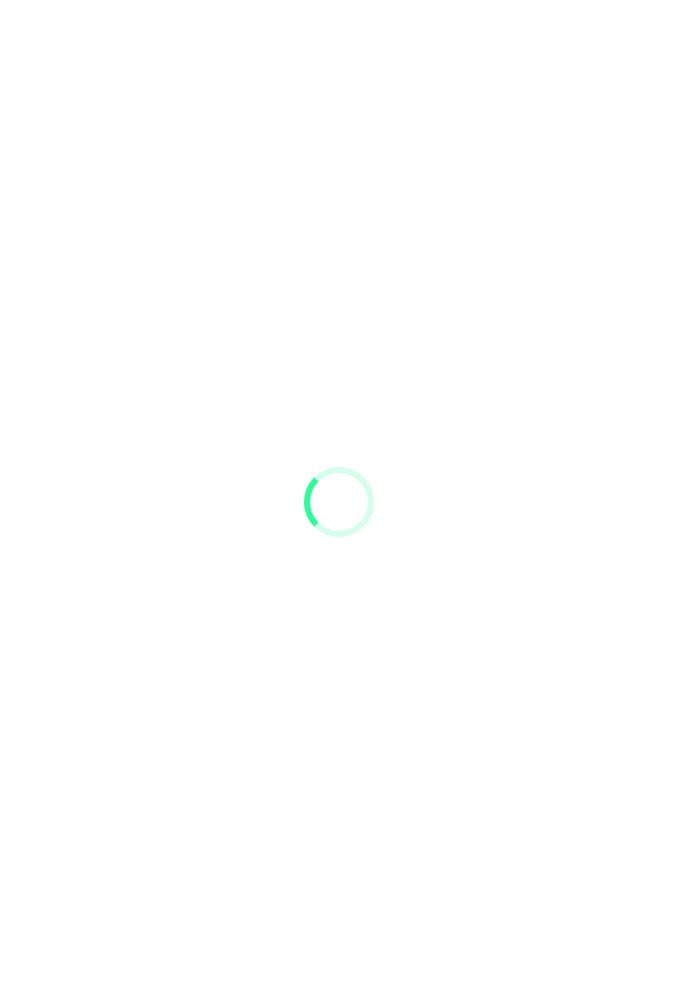 scroll, scrollTop: 0, scrollLeft: 0, axis: both 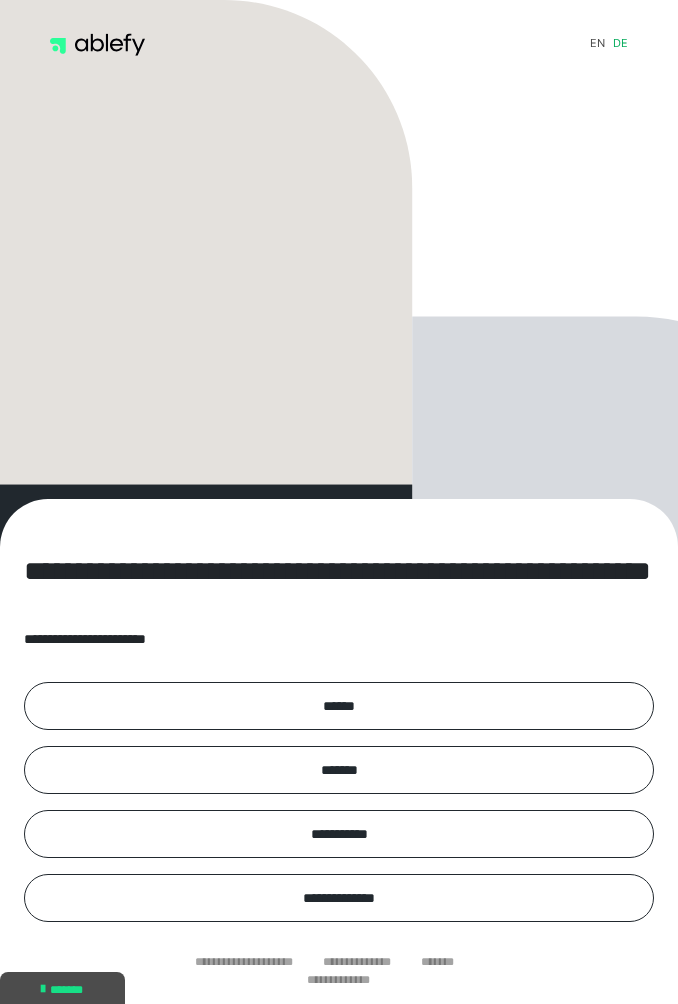 click on "******" at bounding box center [339, 706] 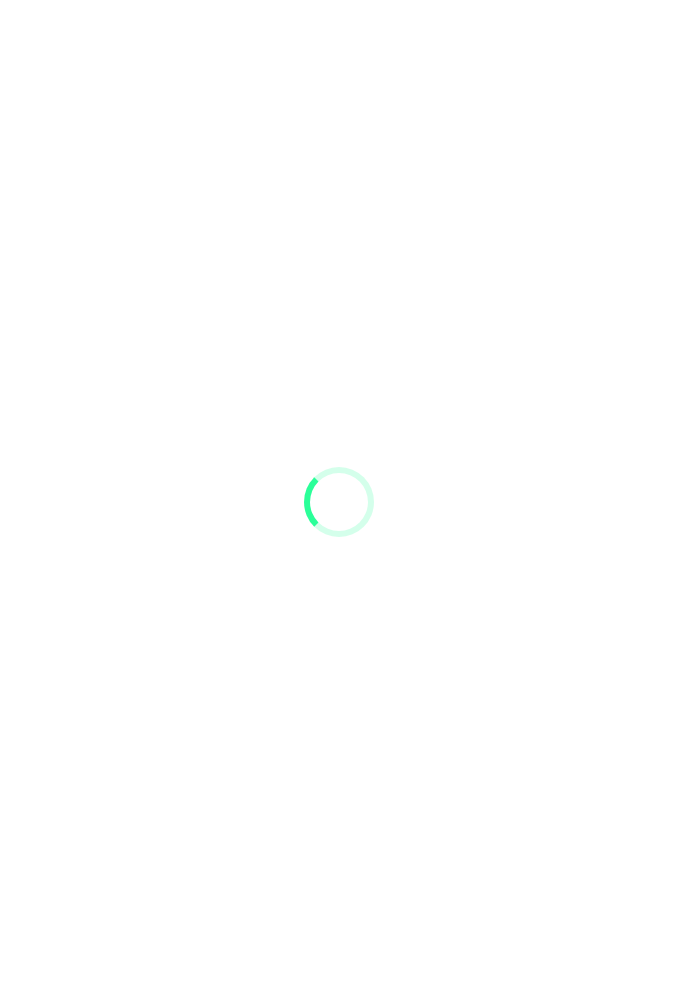 scroll, scrollTop: 0, scrollLeft: 0, axis: both 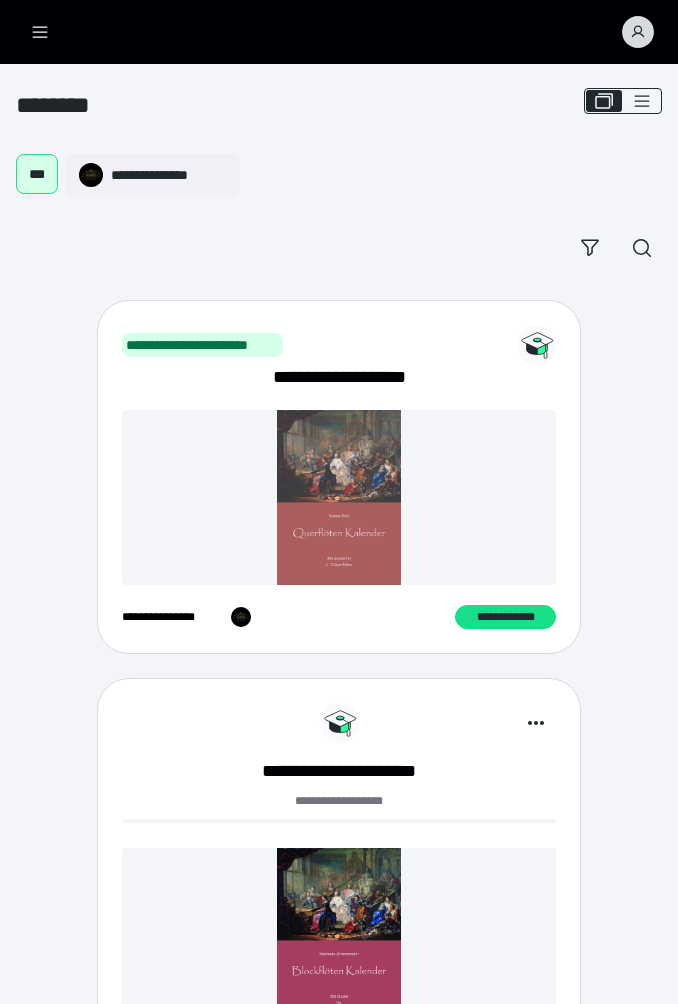 click on "**********" at bounding box center (505, 617) 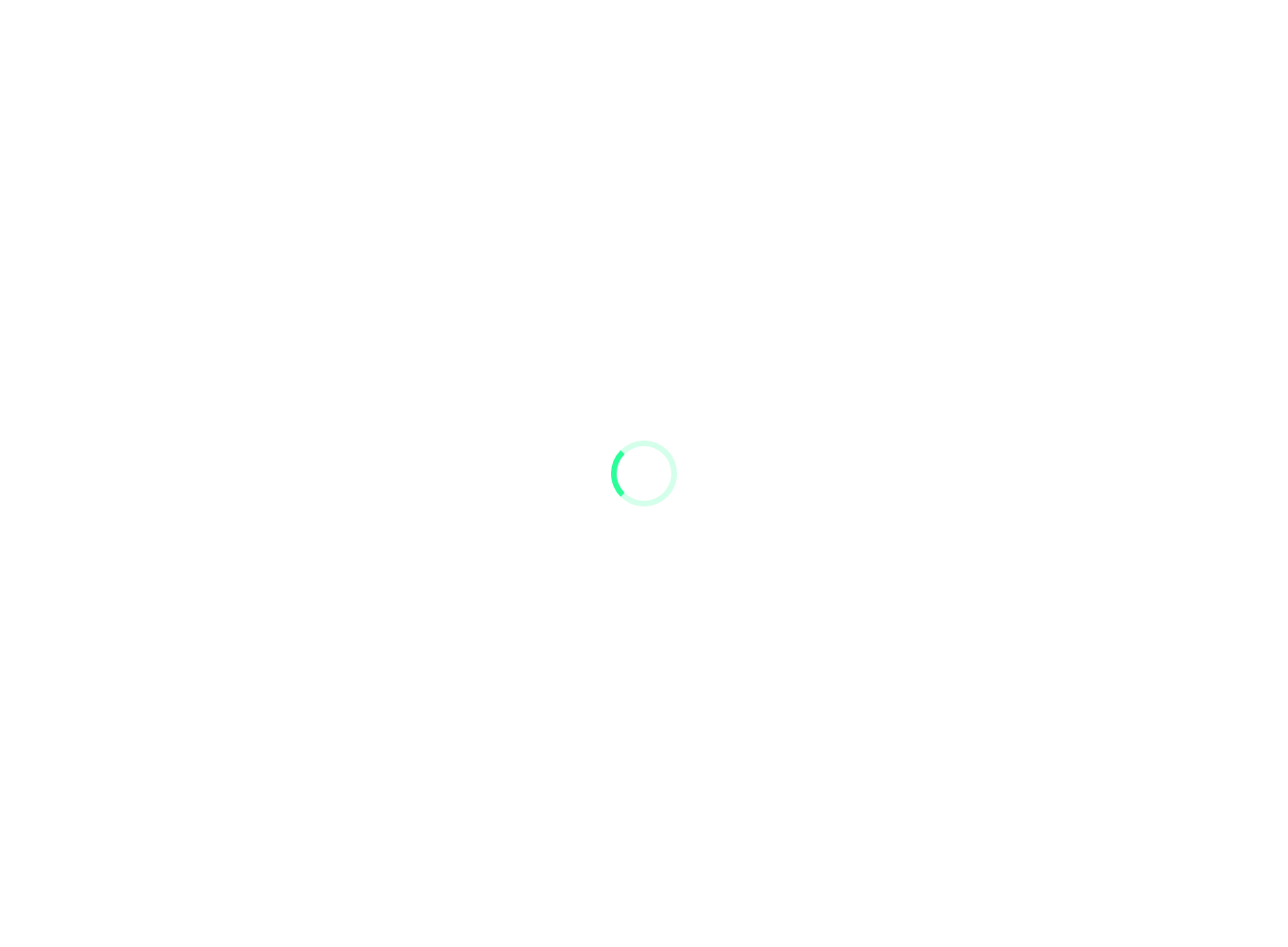 scroll, scrollTop: 0, scrollLeft: 0, axis: both 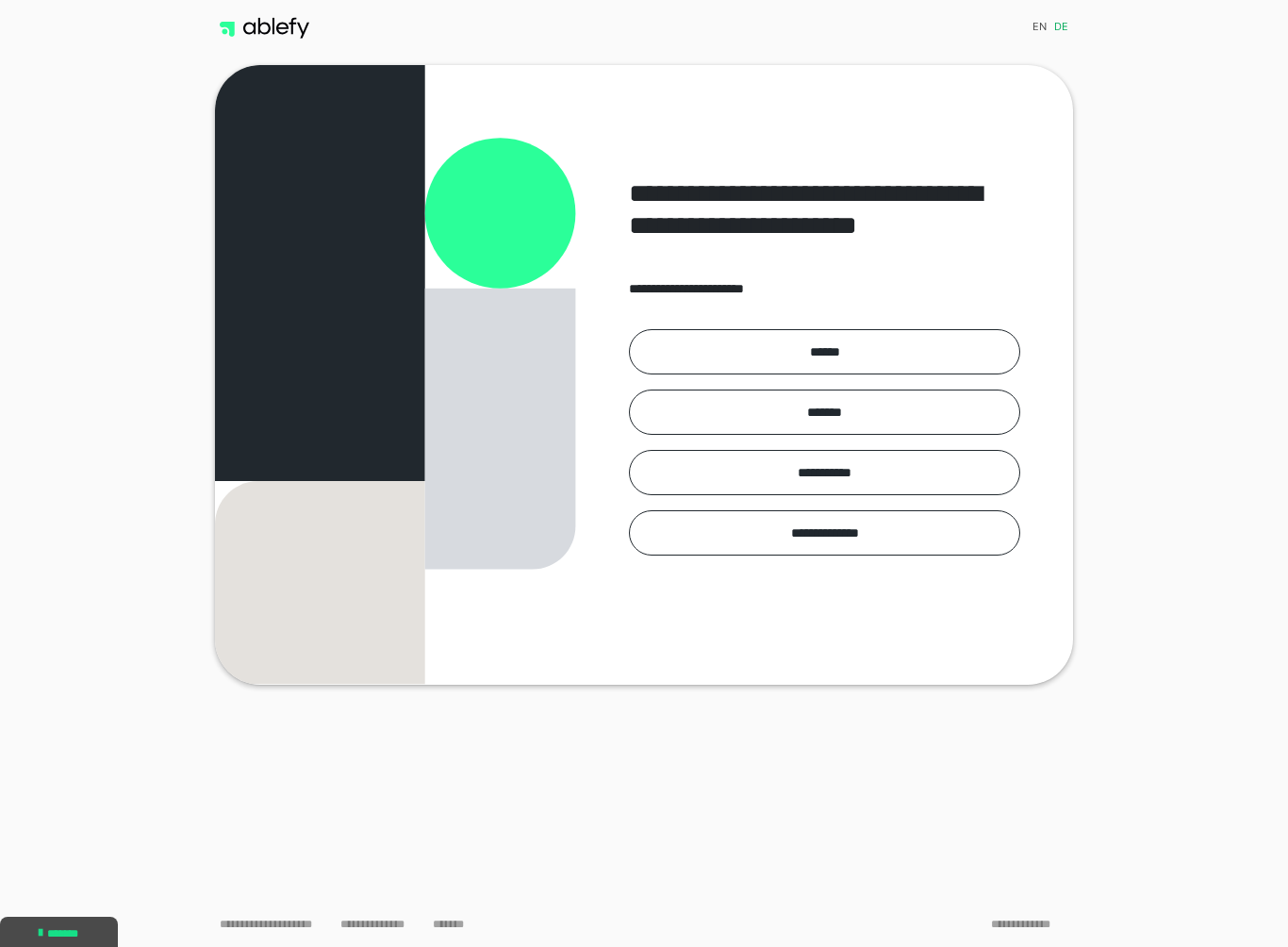 click on "******" at bounding box center [824, 352] 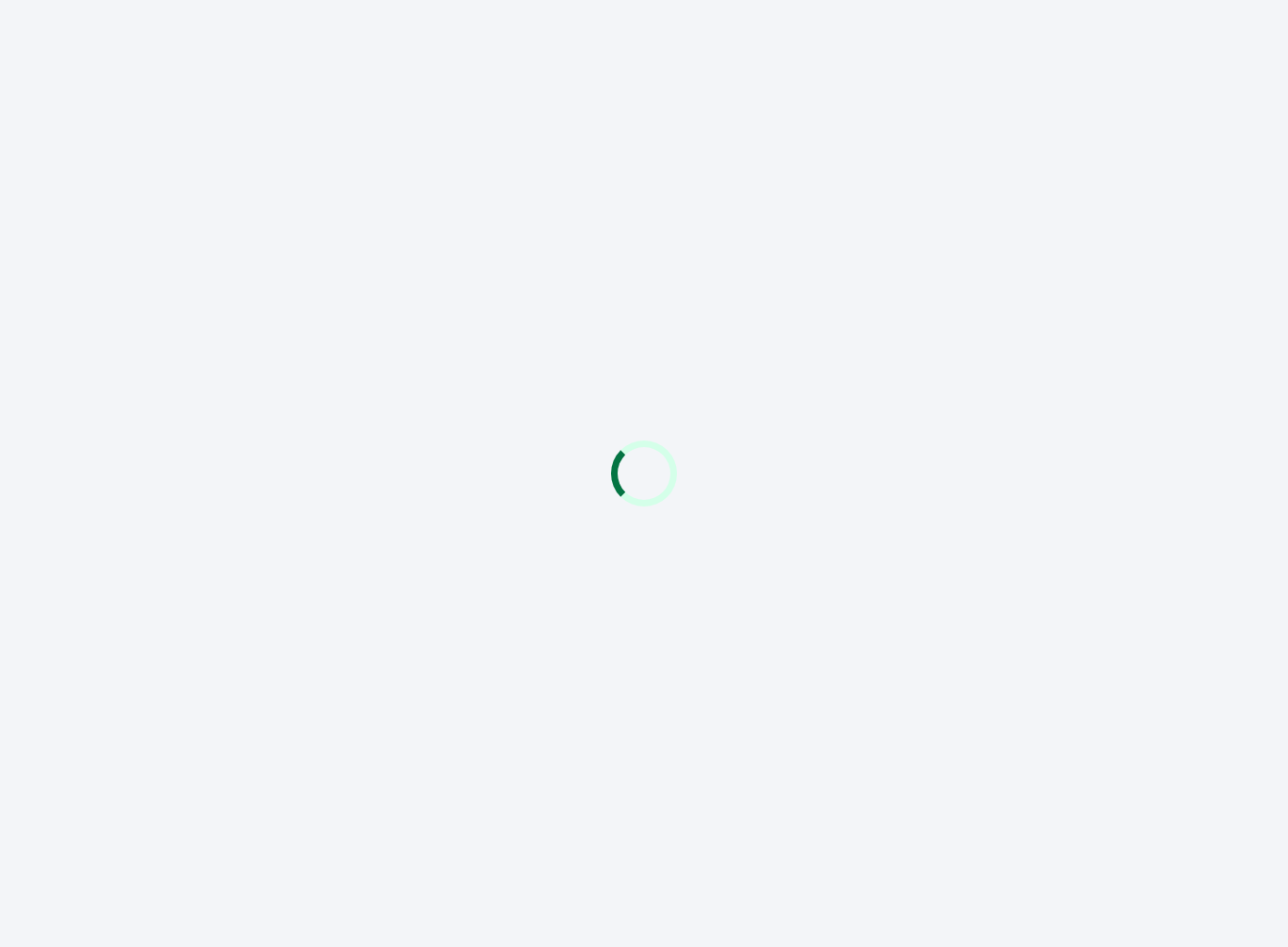 scroll, scrollTop: 0, scrollLeft: 0, axis: both 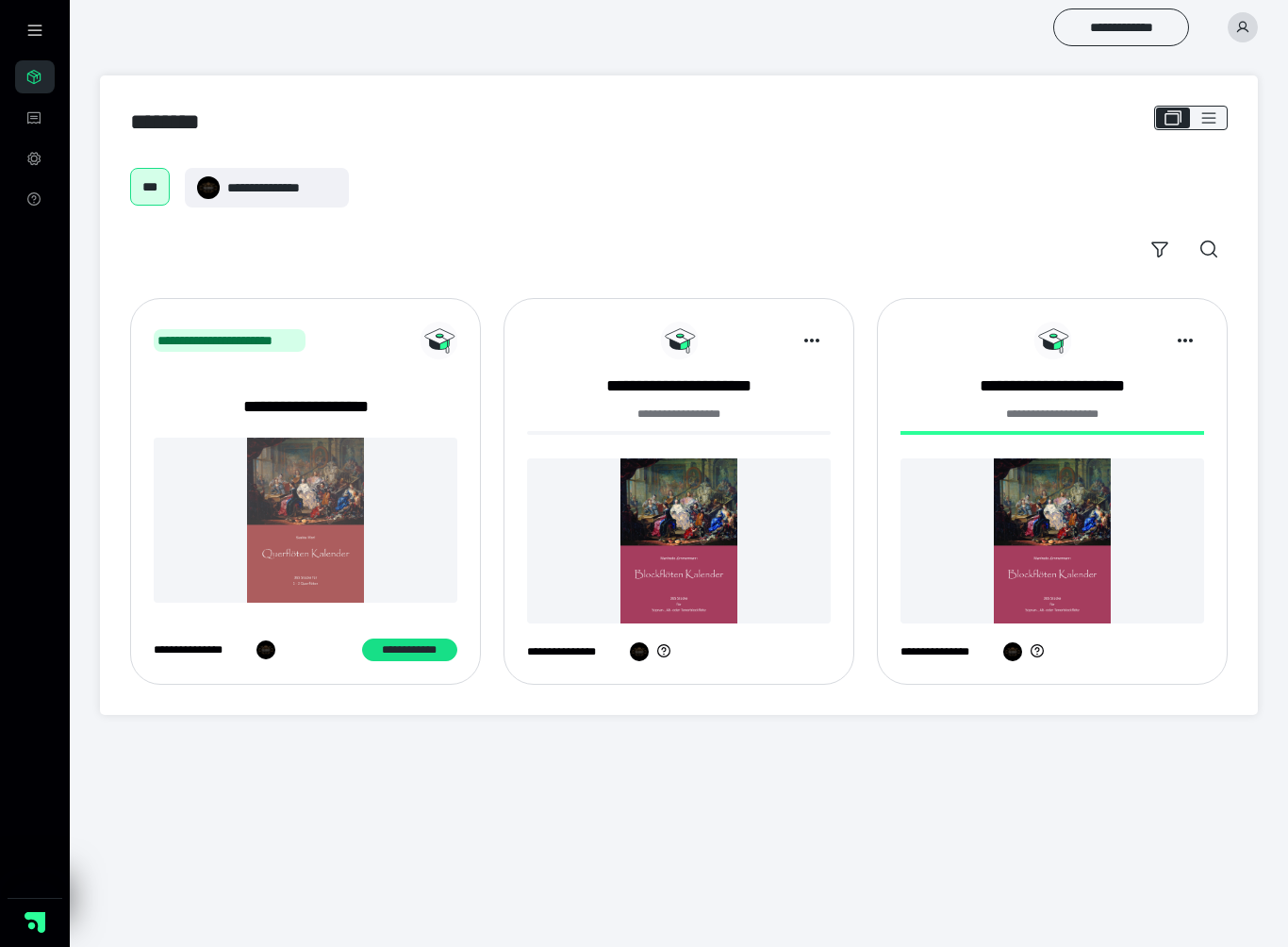 click at bounding box center [679, 540] 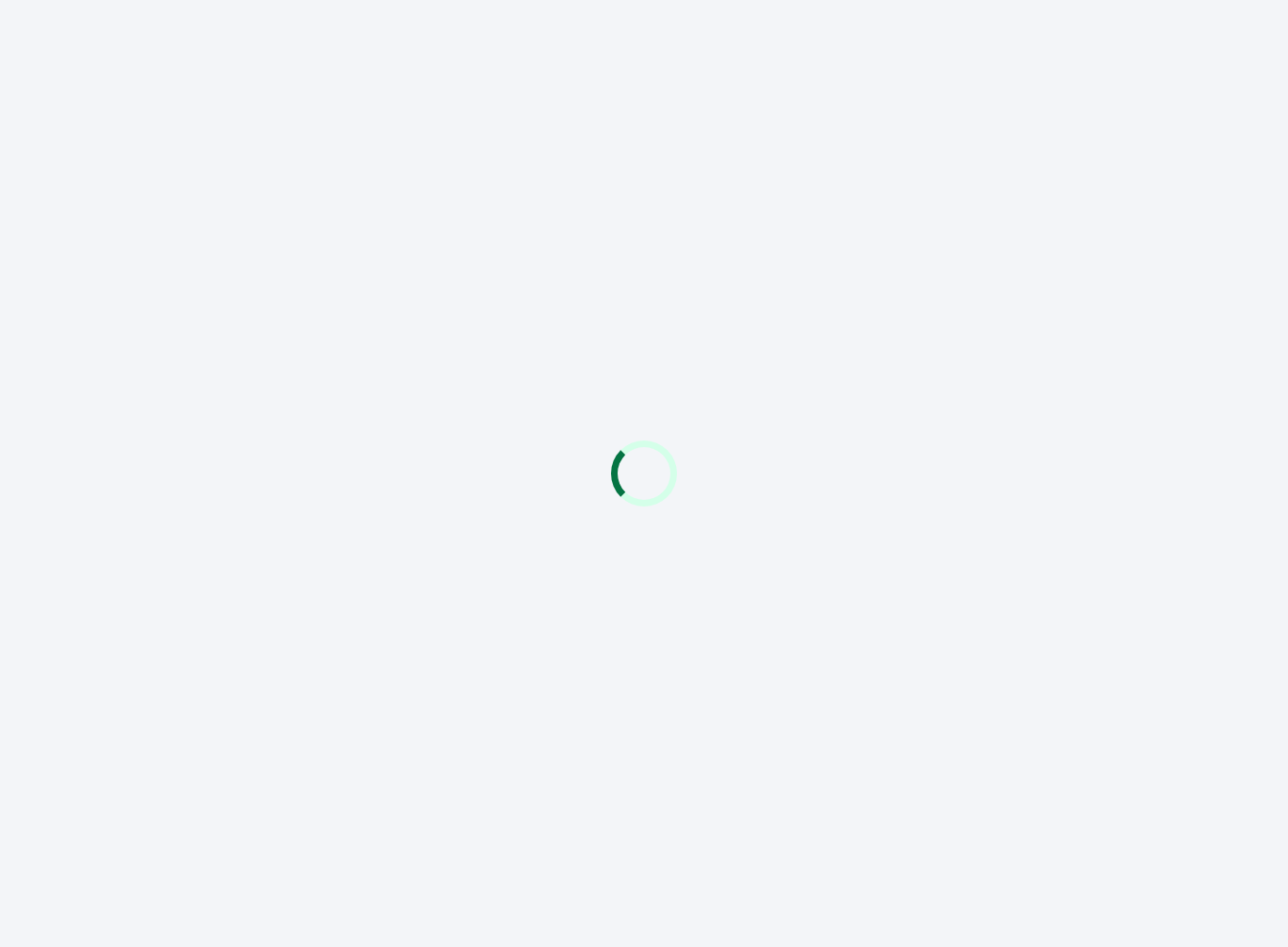 scroll, scrollTop: 0, scrollLeft: 0, axis: both 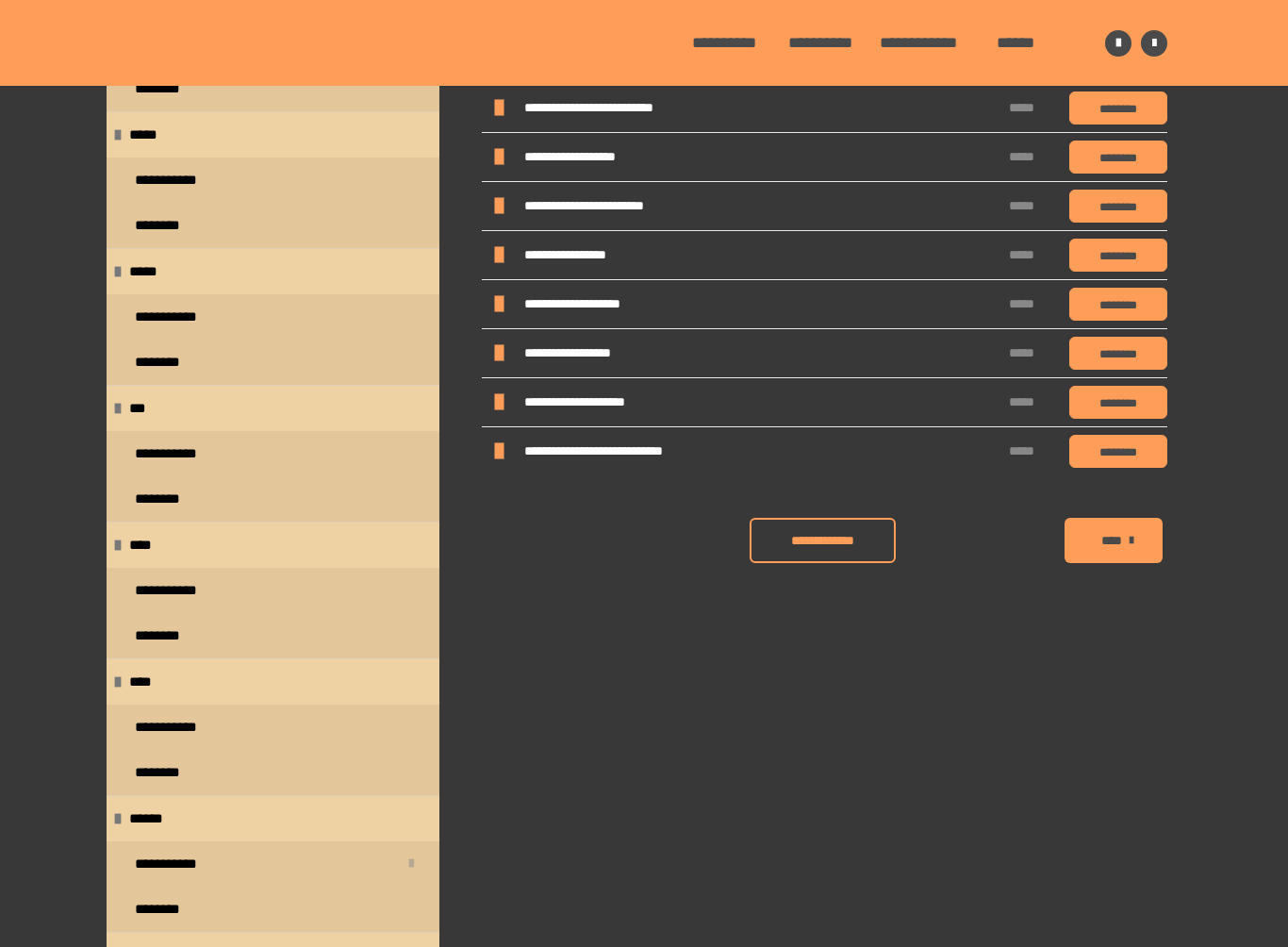 click on "**********" at bounding box center [272, 727] 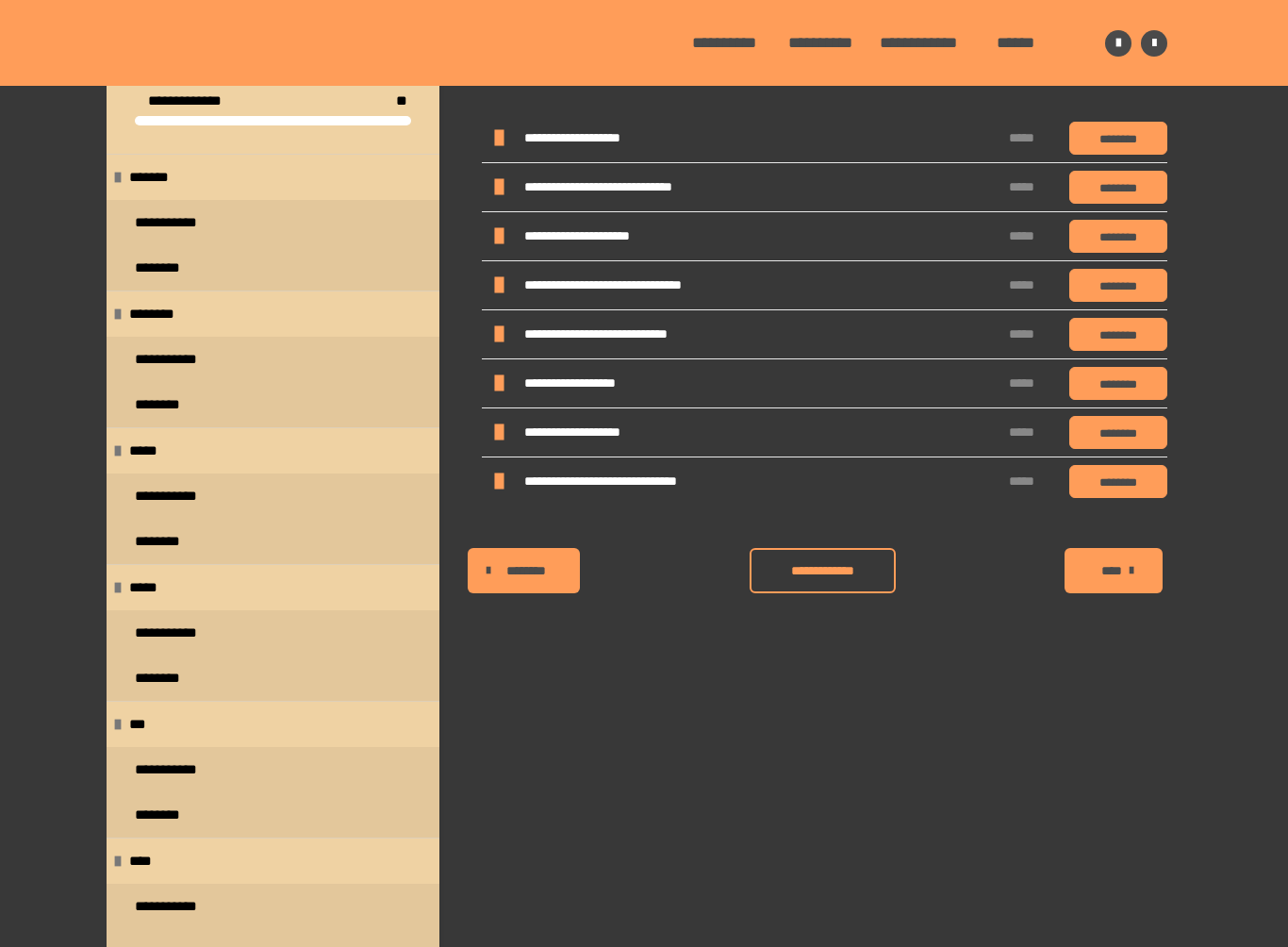 scroll, scrollTop: 211, scrollLeft: 0, axis: vertical 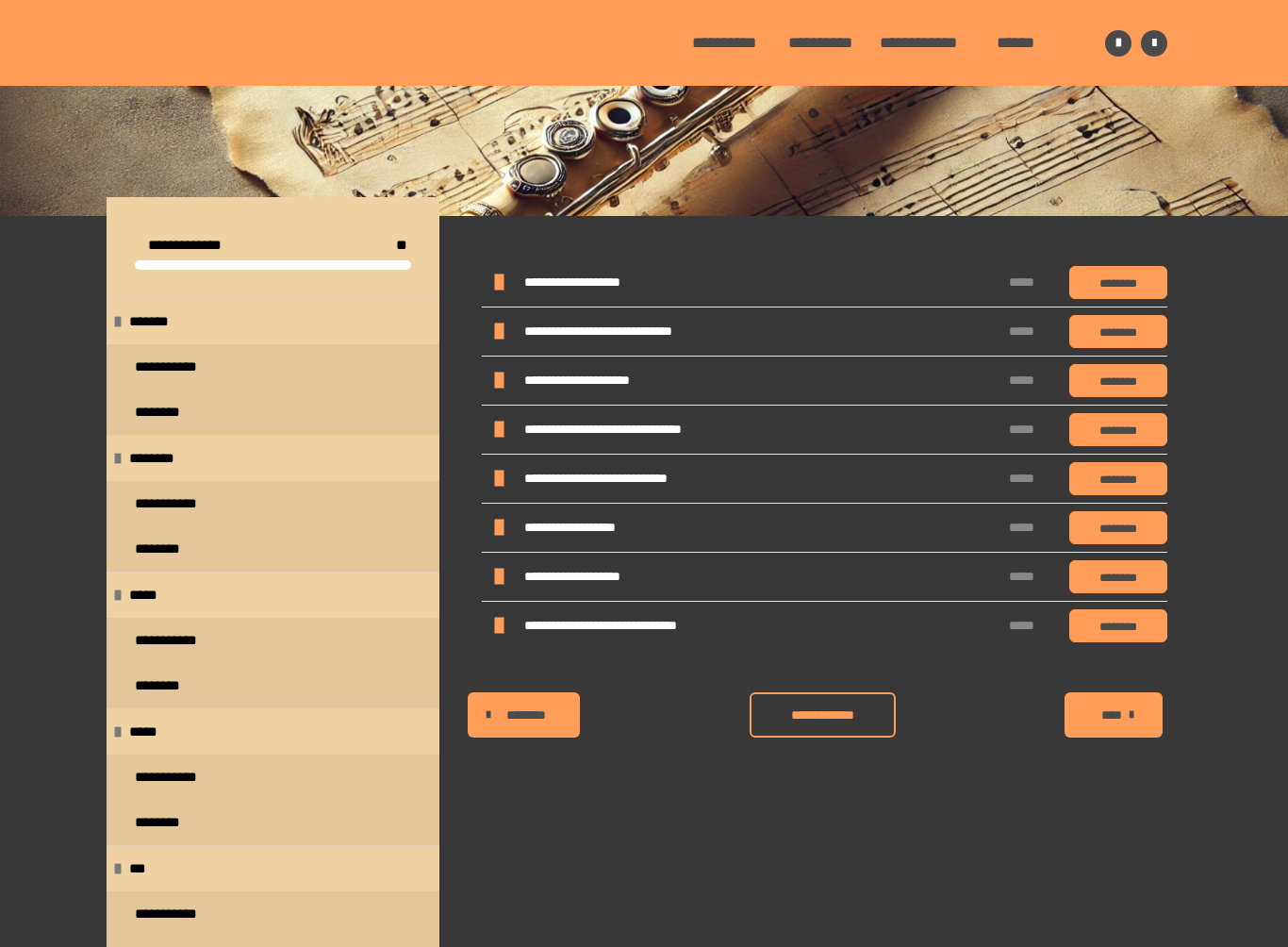 click on "********" at bounding box center (1118, 282) 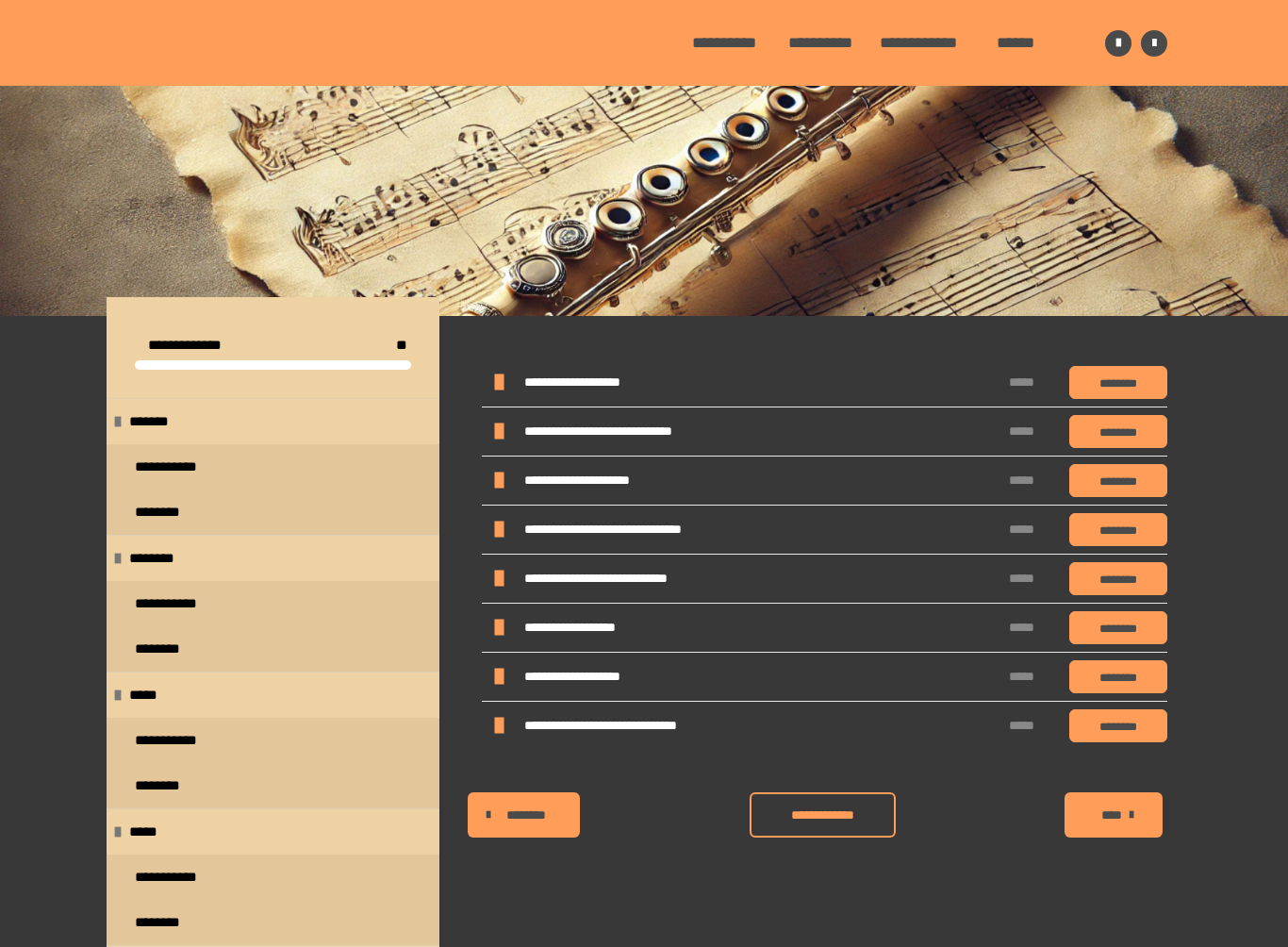 scroll, scrollTop: 0, scrollLeft: 0, axis: both 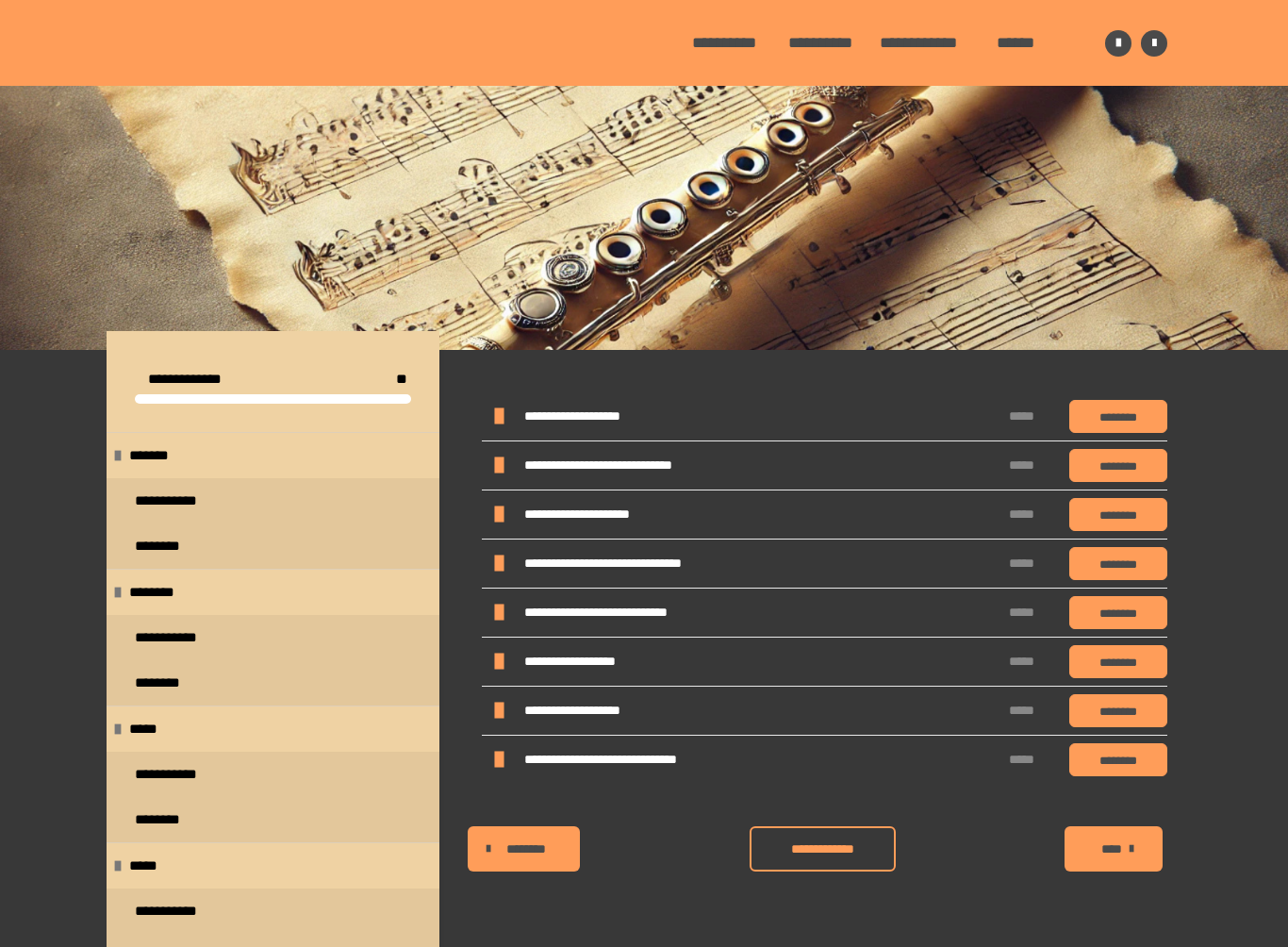 click on "**********" at bounding box center (726, 42) 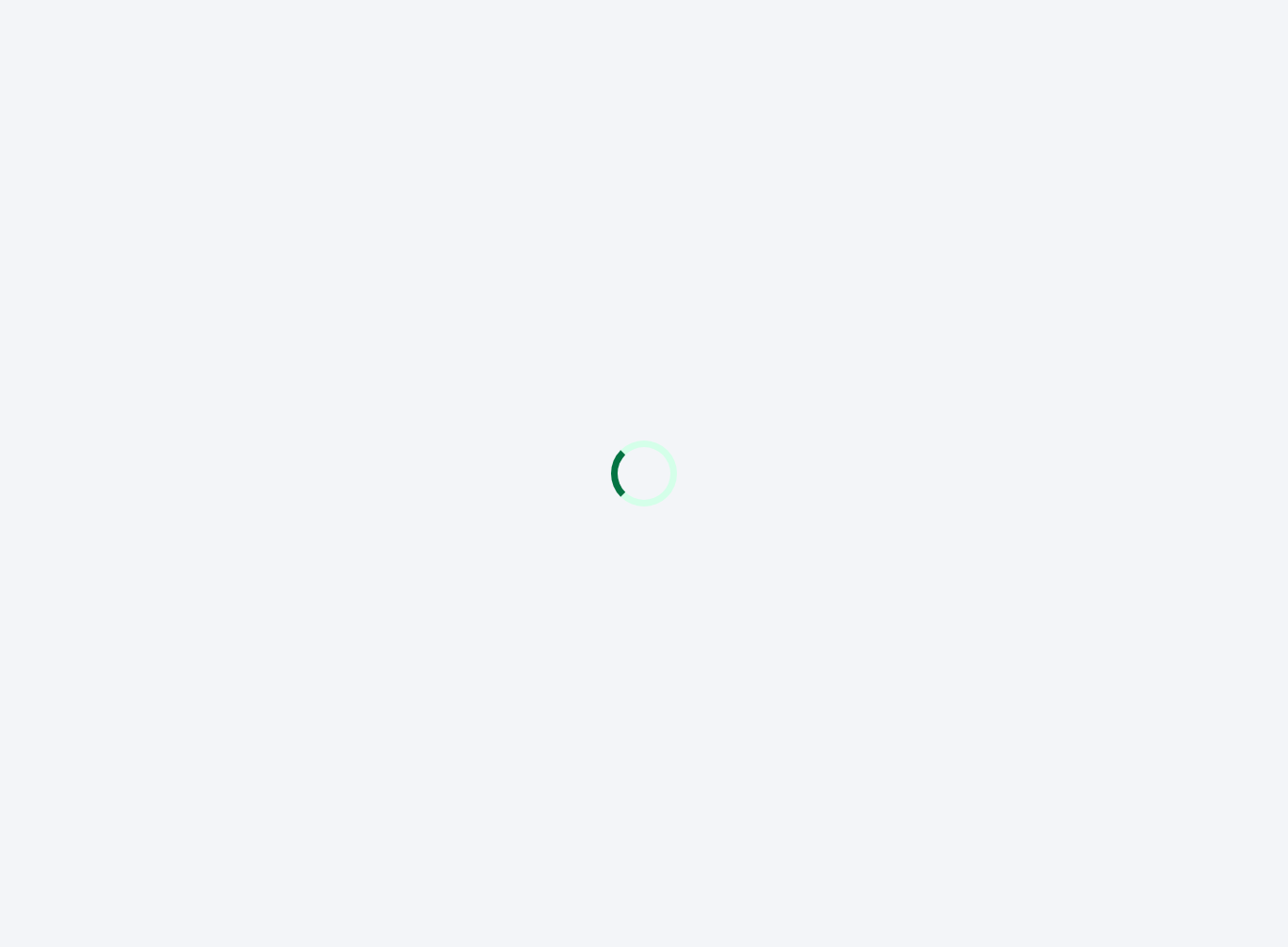scroll, scrollTop: 0, scrollLeft: 0, axis: both 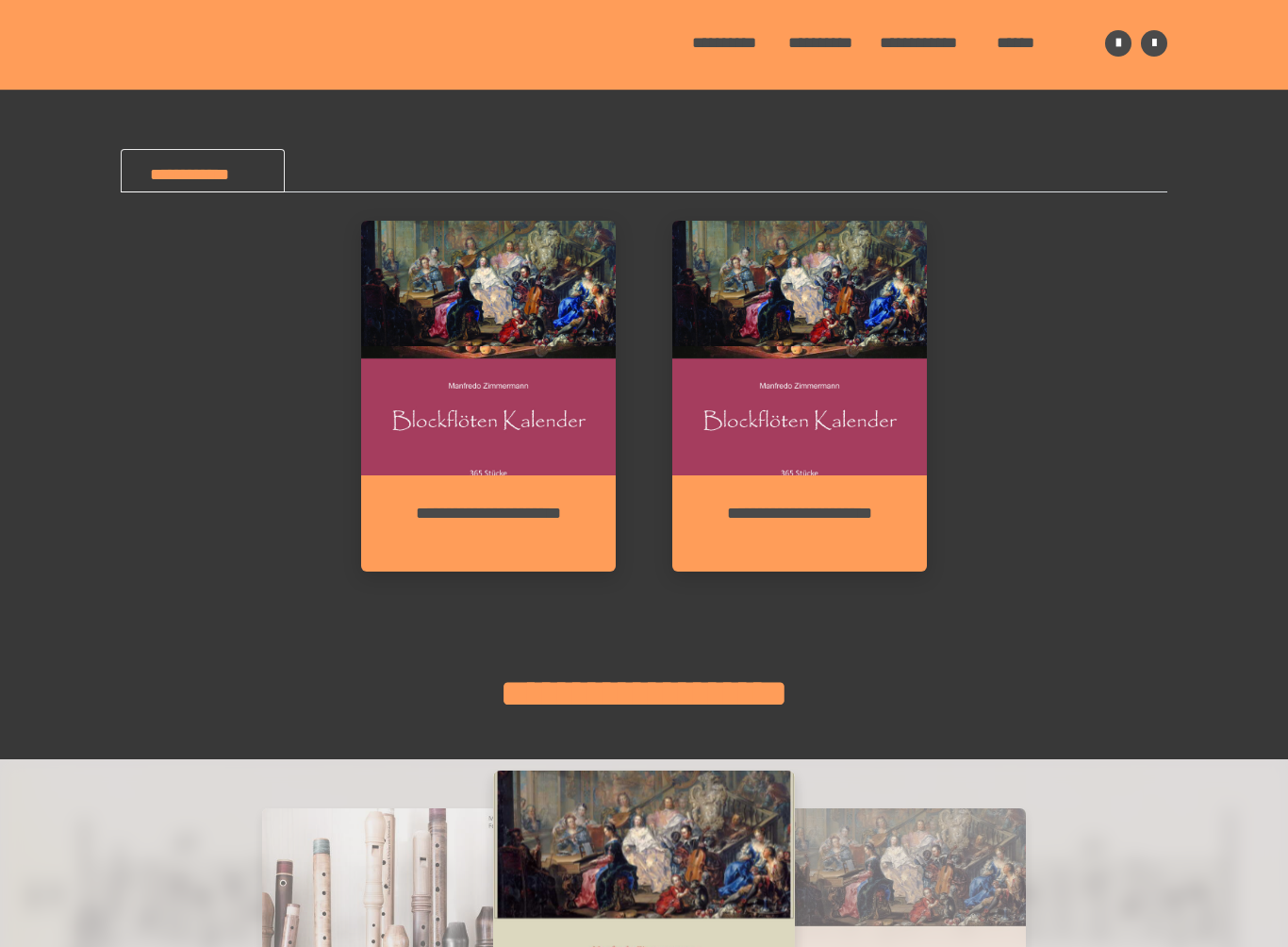 click on "**********" at bounding box center [800, 523] 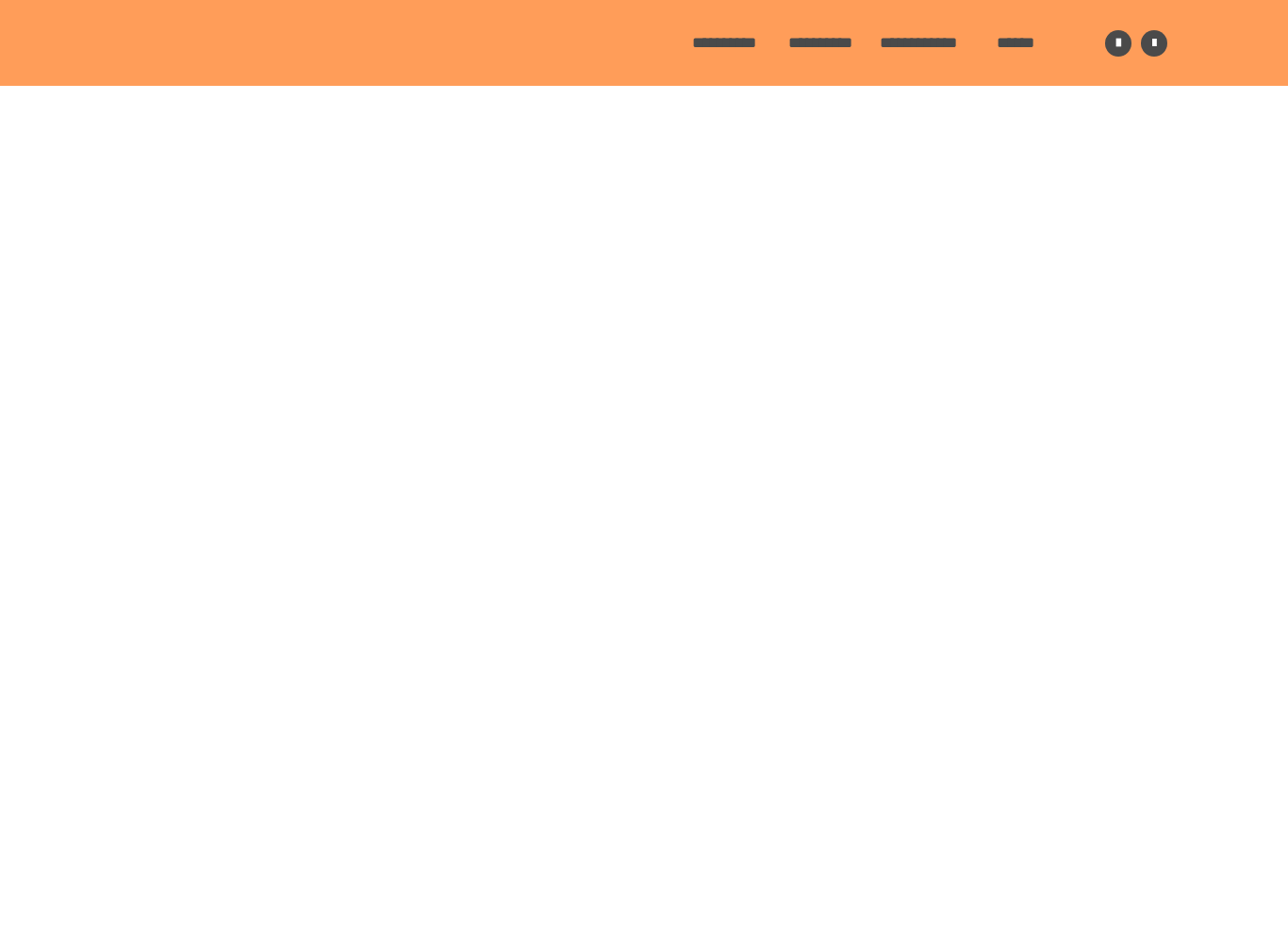 scroll, scrollTop: 86, scrollLeft: 0, axis: vertical 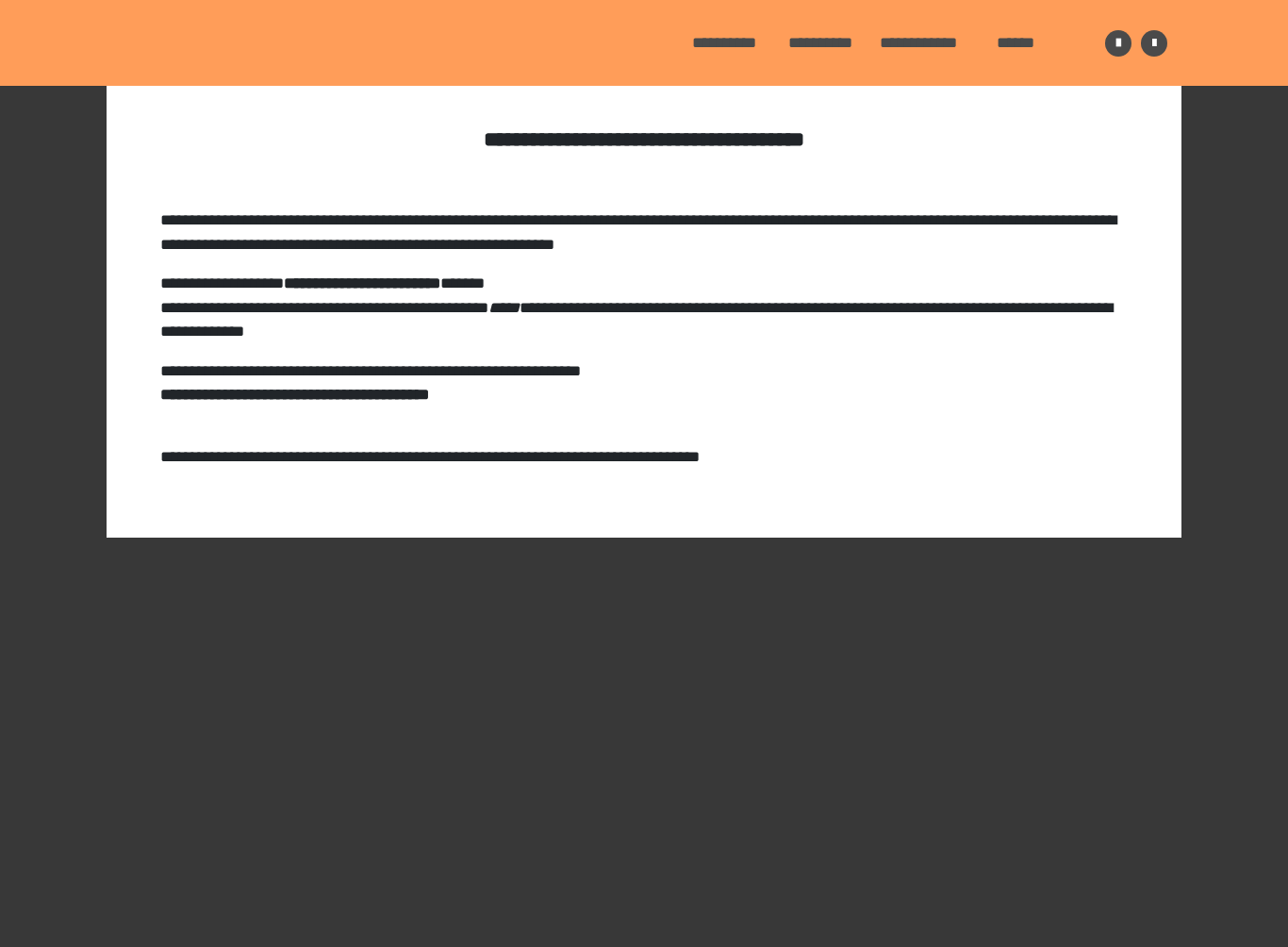 click on "**********" at bounding box center [0, 0] 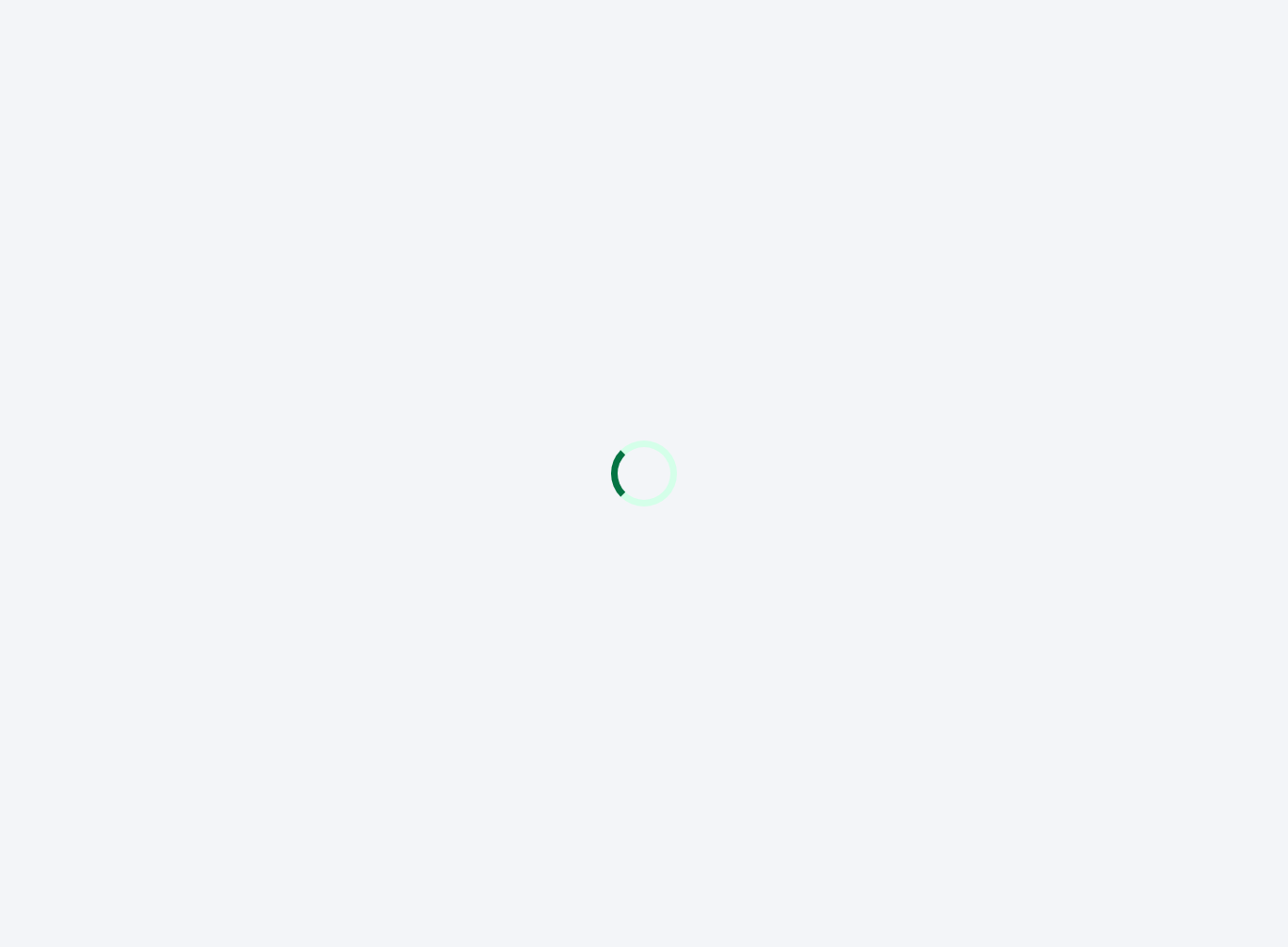 scroll, scrollTop: 0, scrollLeft: 0, axis: both 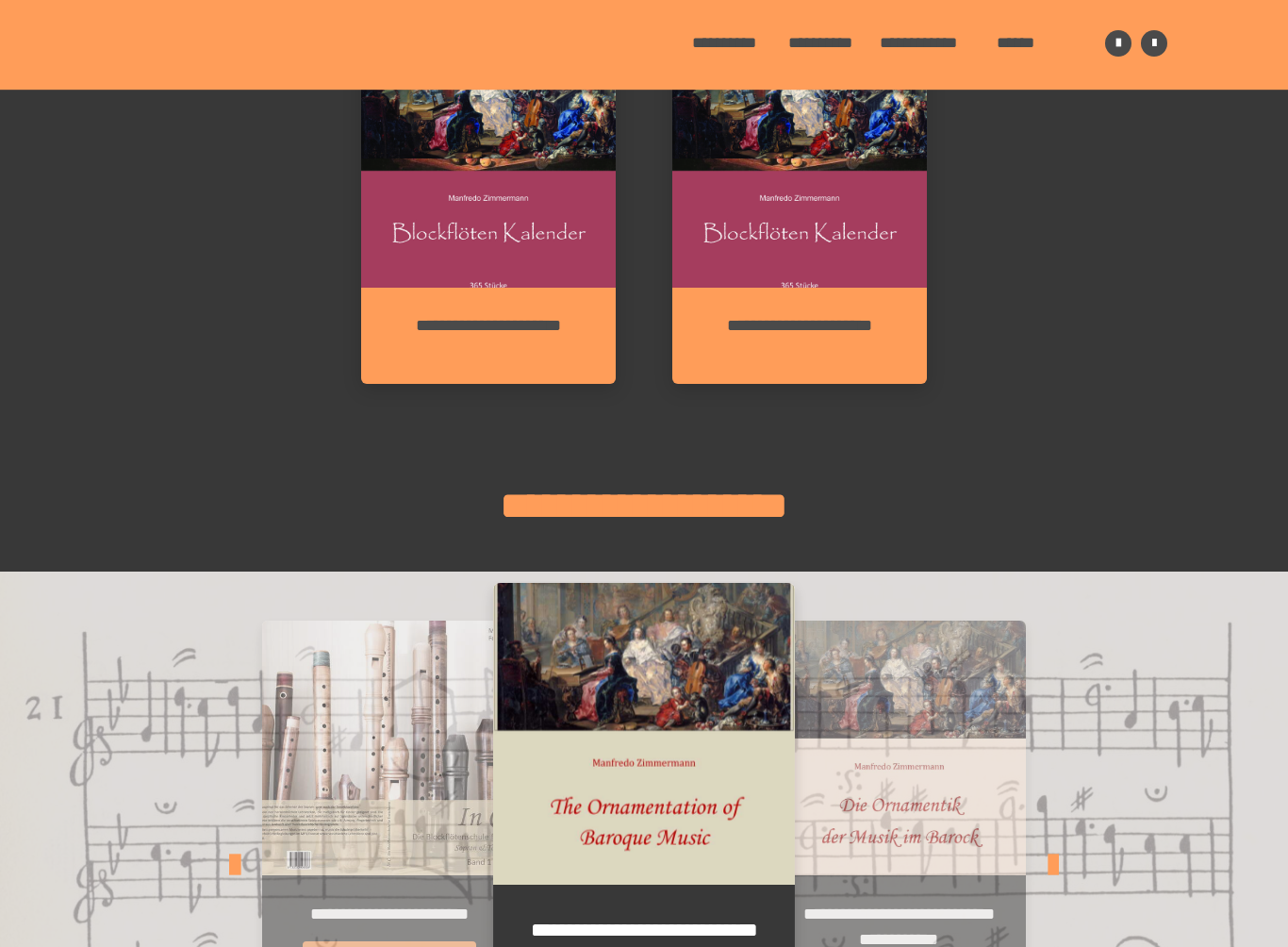 click on "**********" at bounding box center [800, 336] 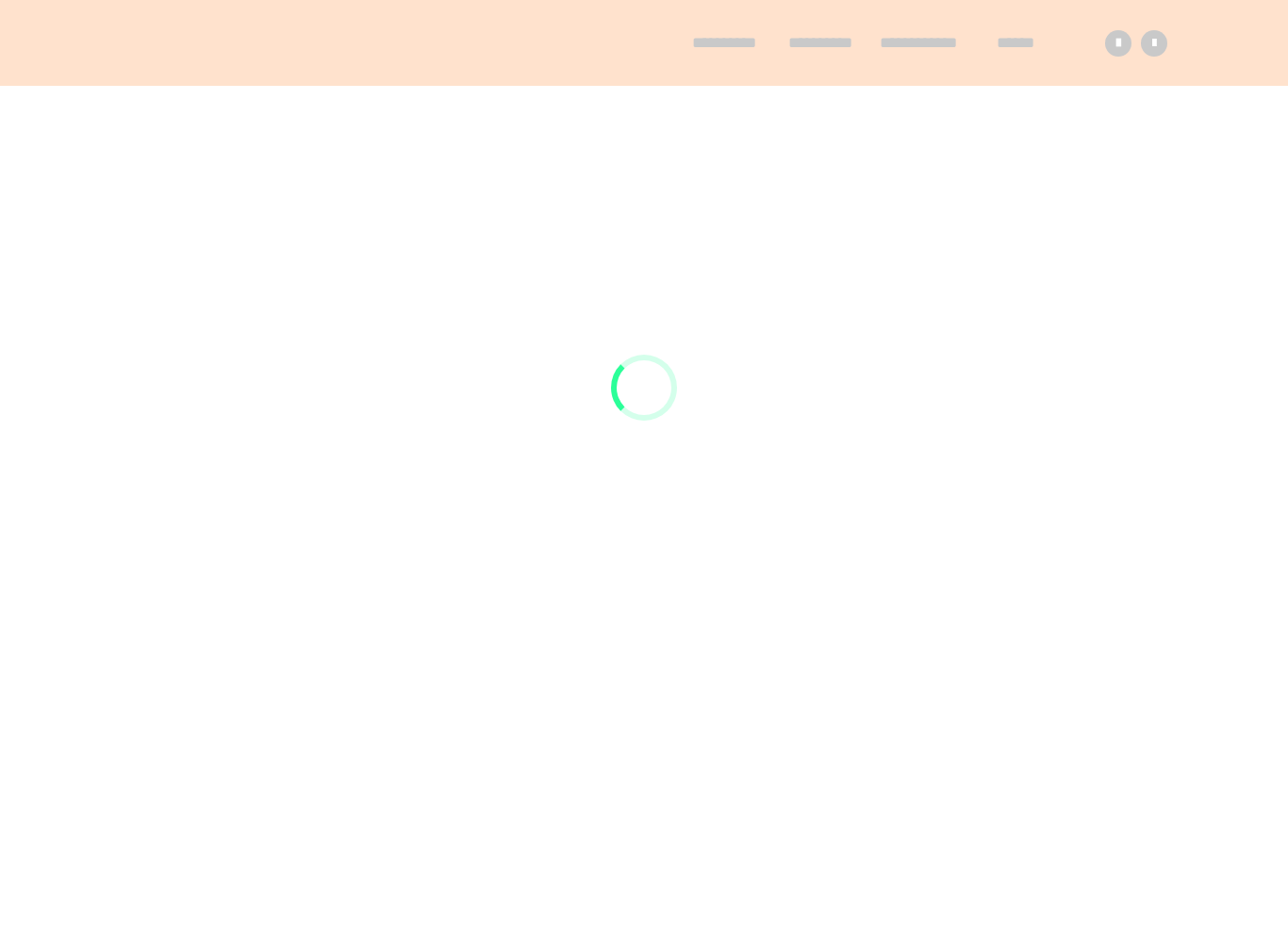 scroll, scrollTop: 86, scrollLeft: 0, axis: vertical 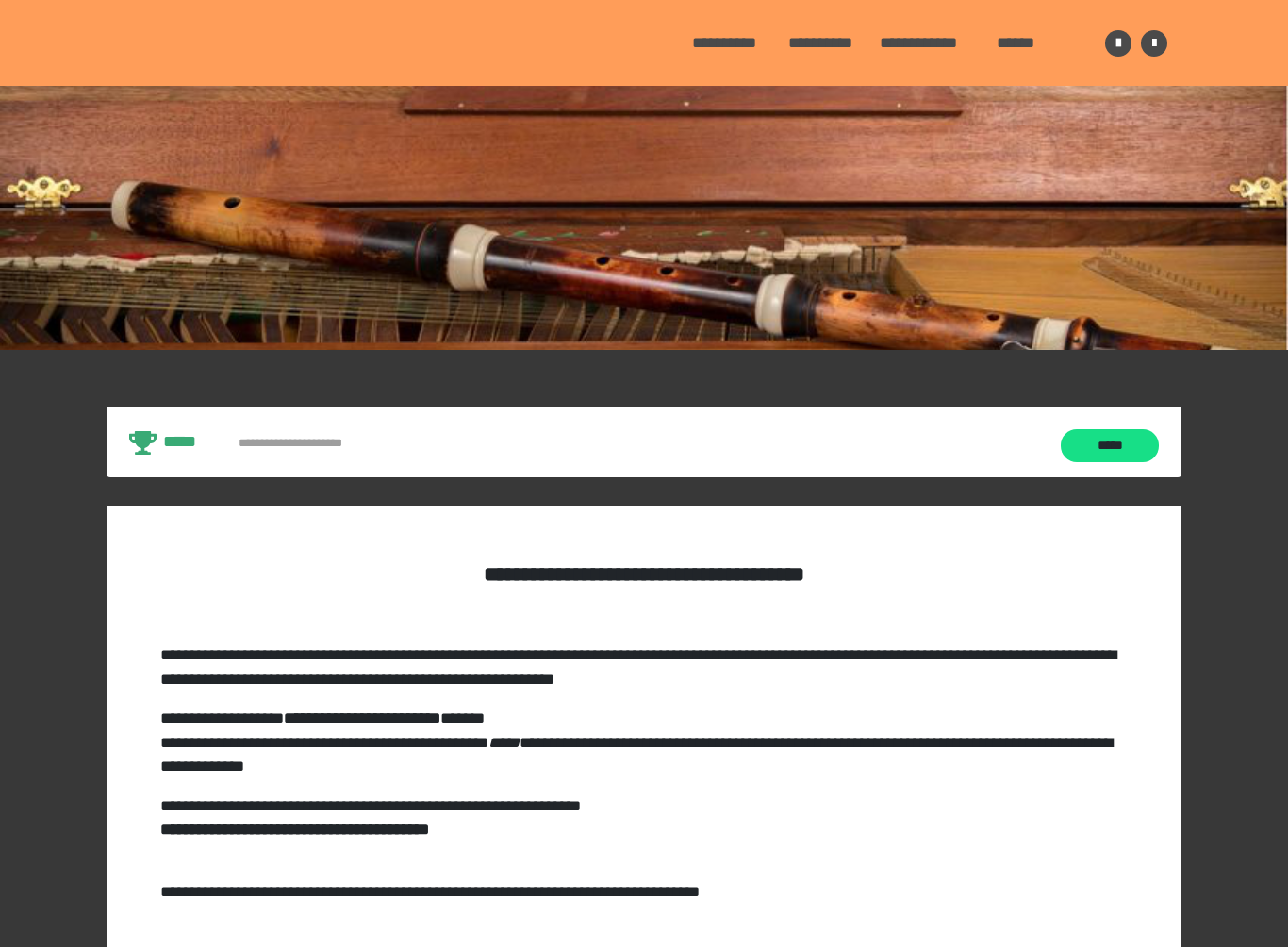 click on "**********" at bounding box center [0, 0] 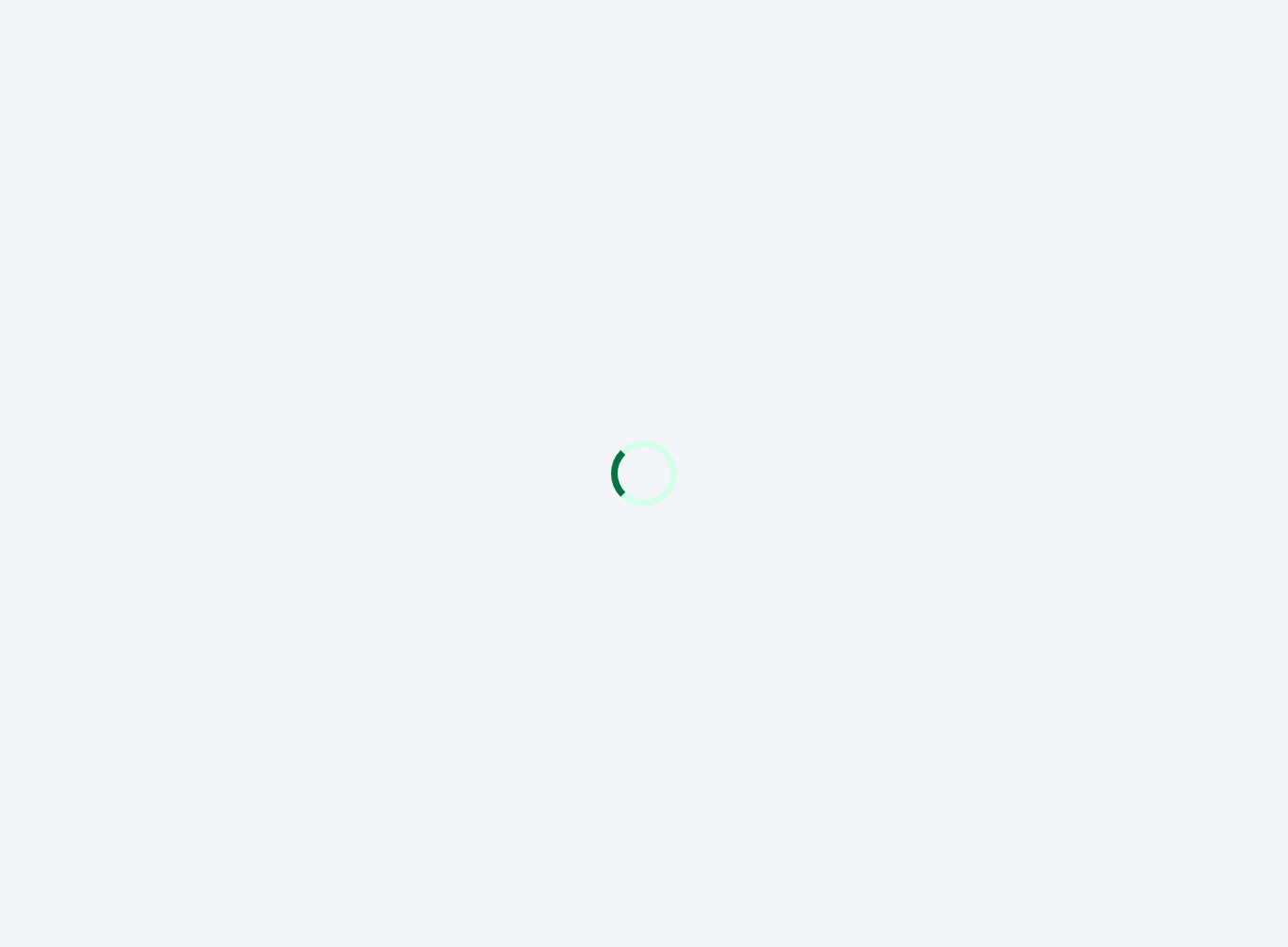 scroll, scrollTop: 0, scrollLeft: 0, axis: both 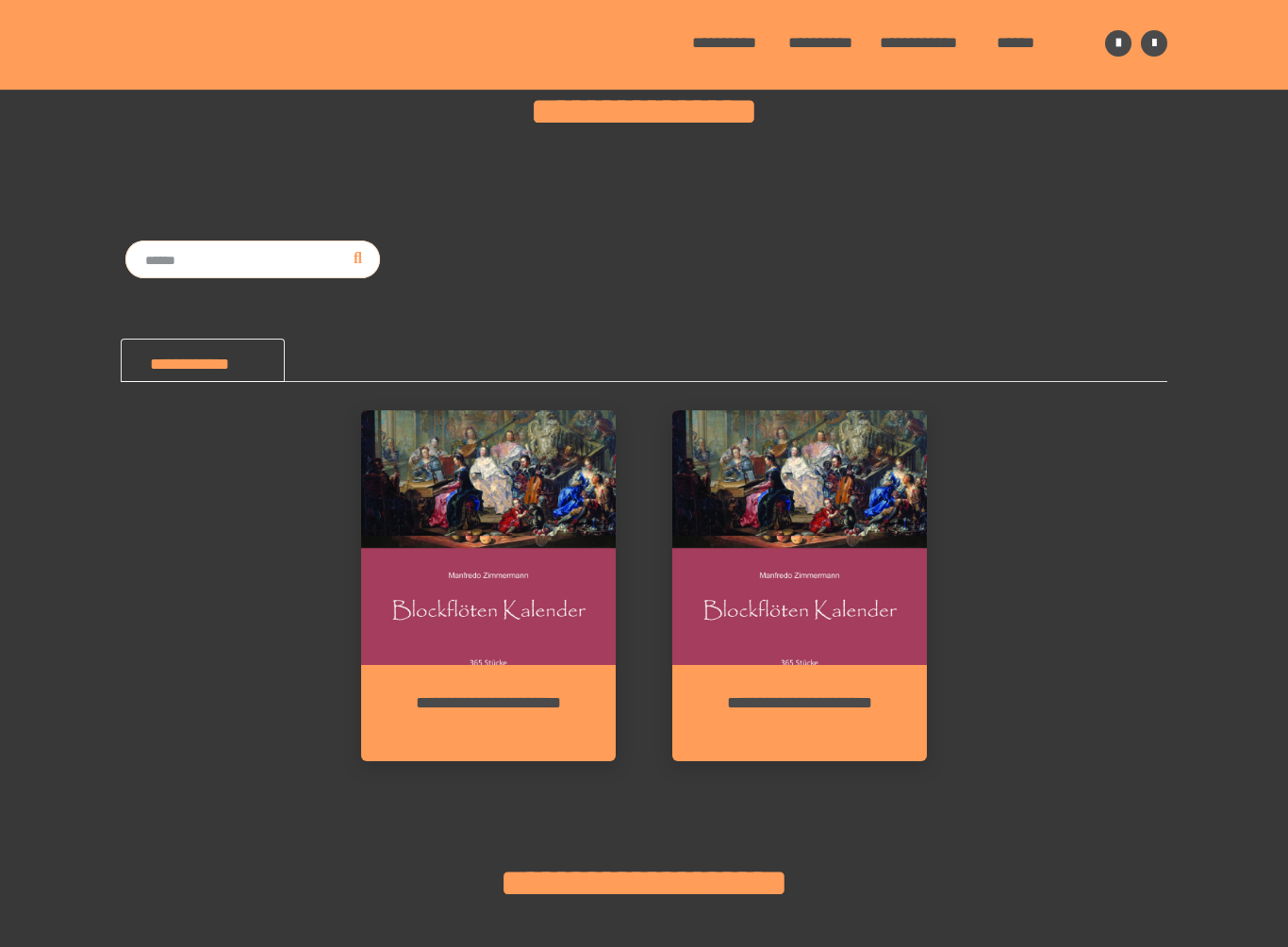 click on "**********" at bounding box center [800, 713] 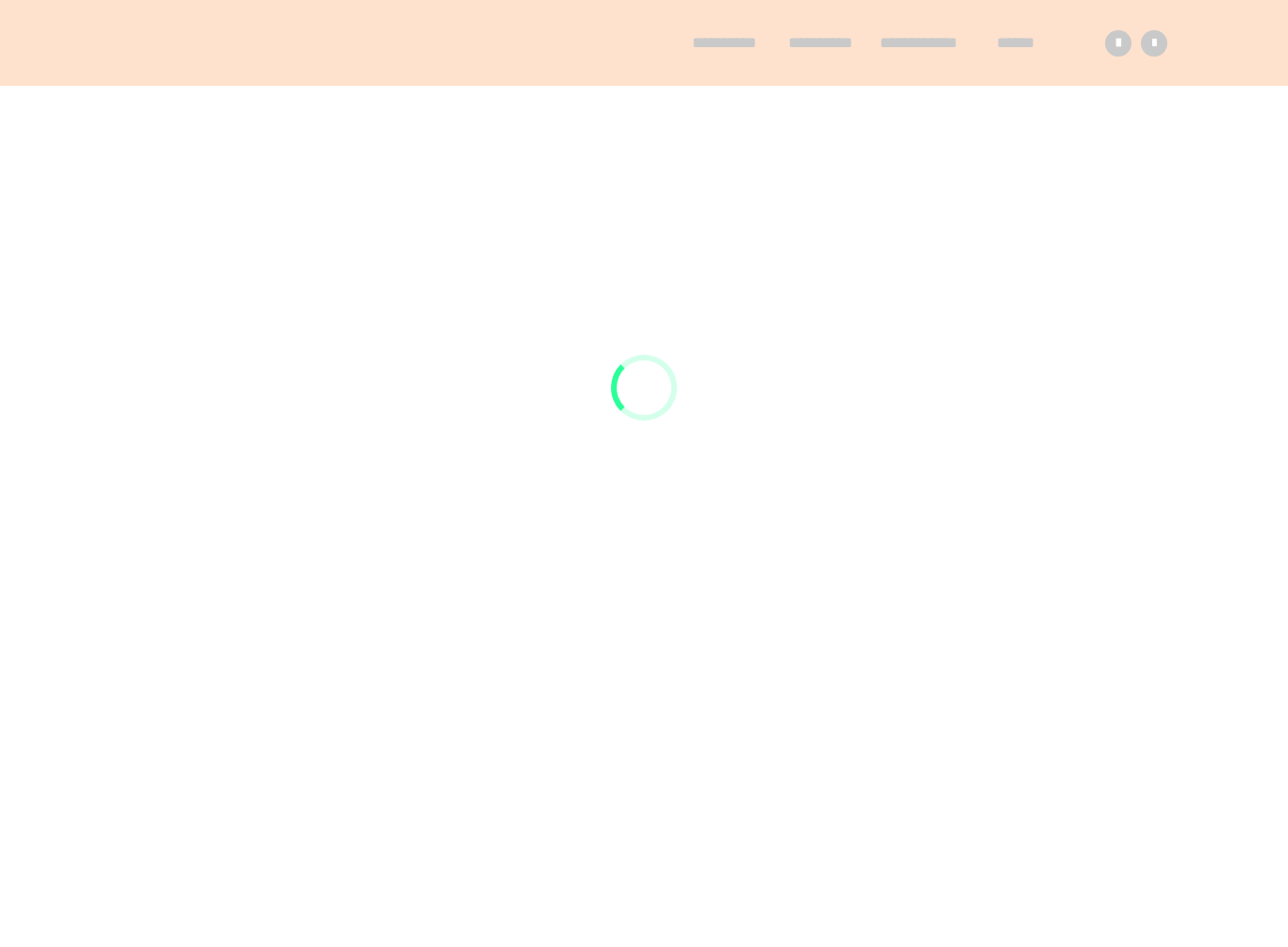 scroll, scrollTop: 86, scrollLeft: 0, axis: vertical 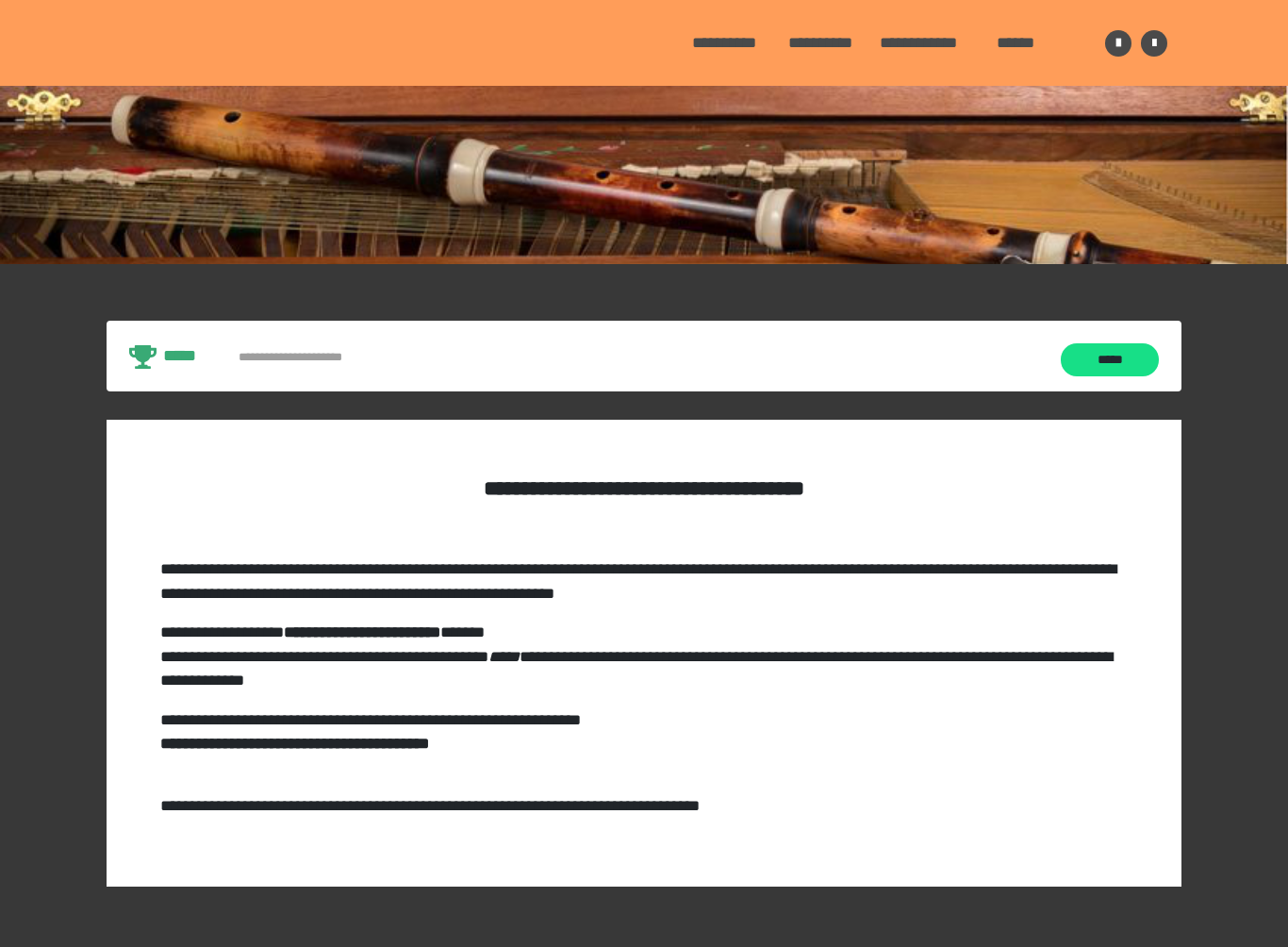 click on "**********" at bounding box center (362, 632) 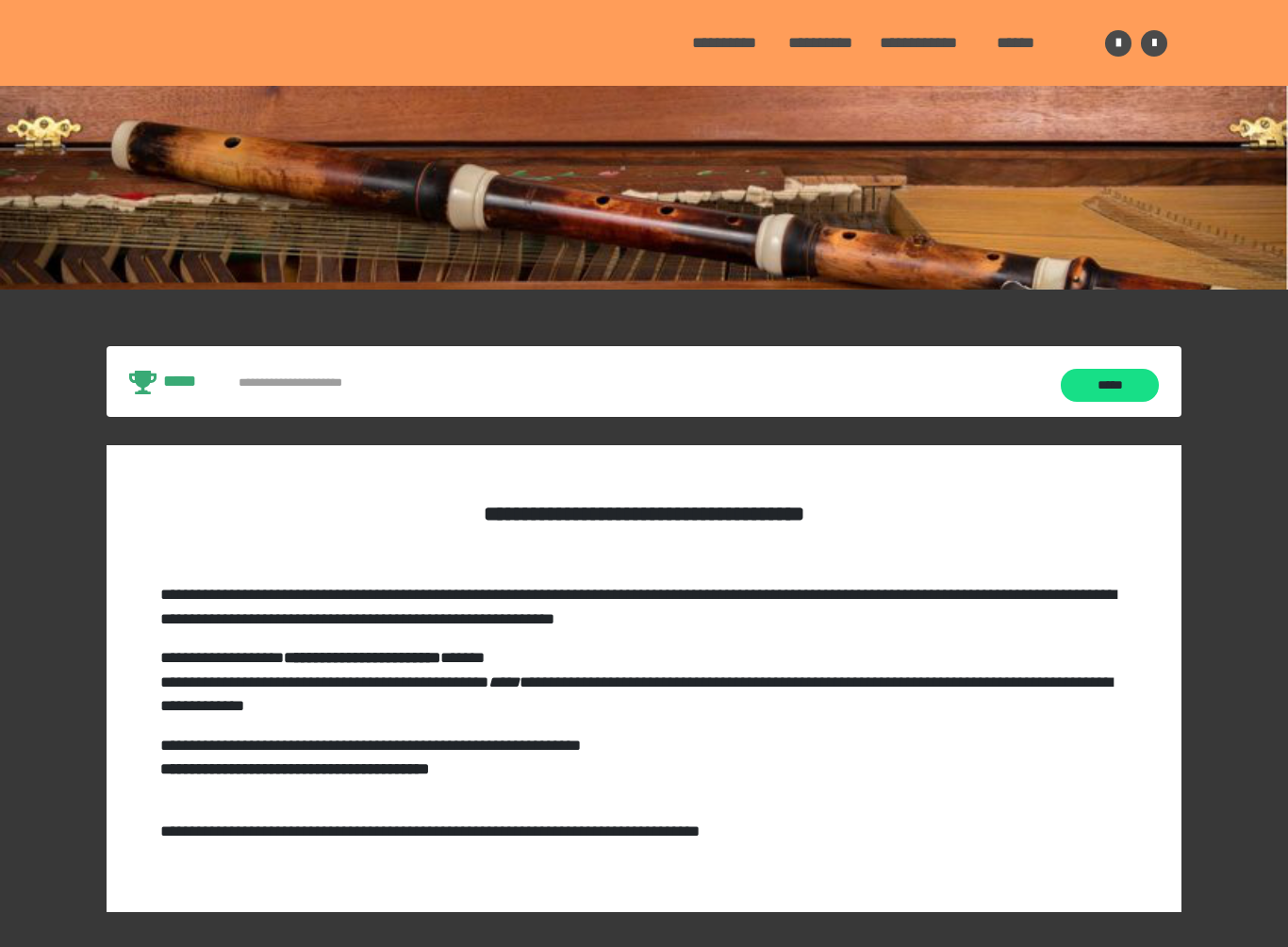 scroll, scrollTop: 58, scrollLeft: 0, axis: vertical 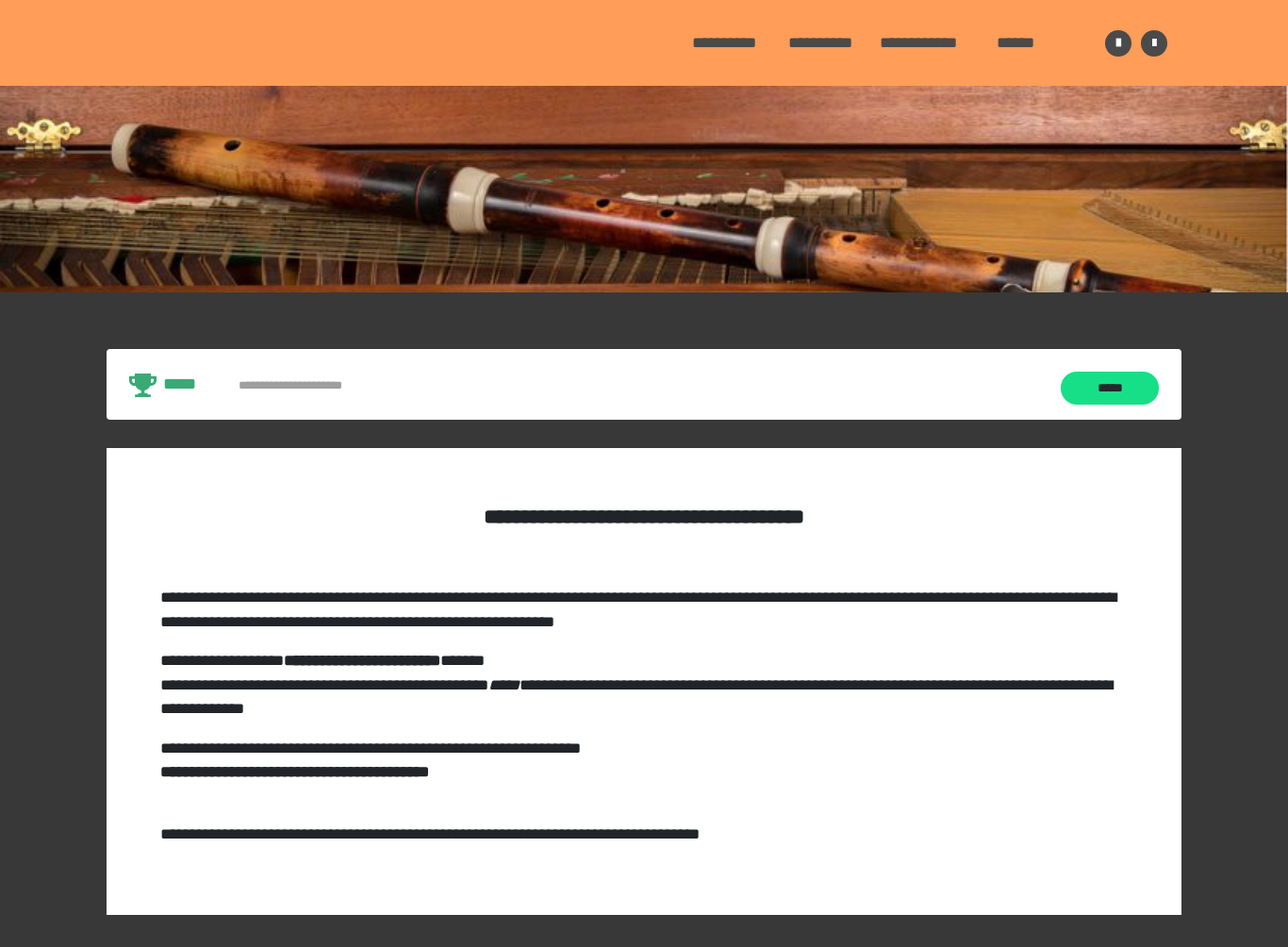 click on "*****" at bounding box center (1110, 388) 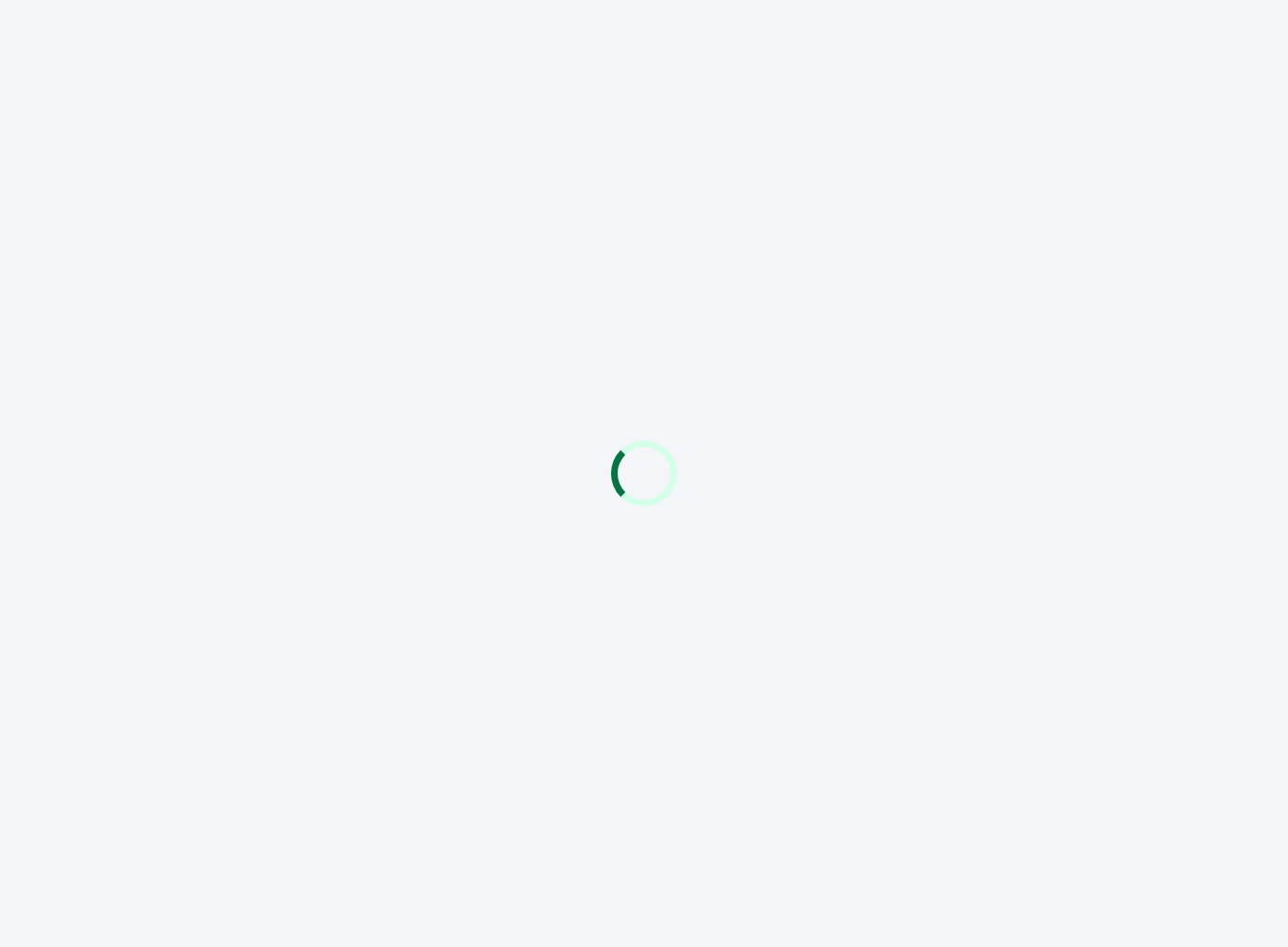scroll, scrollTop: 0, scrollLeft: 0, axis: both 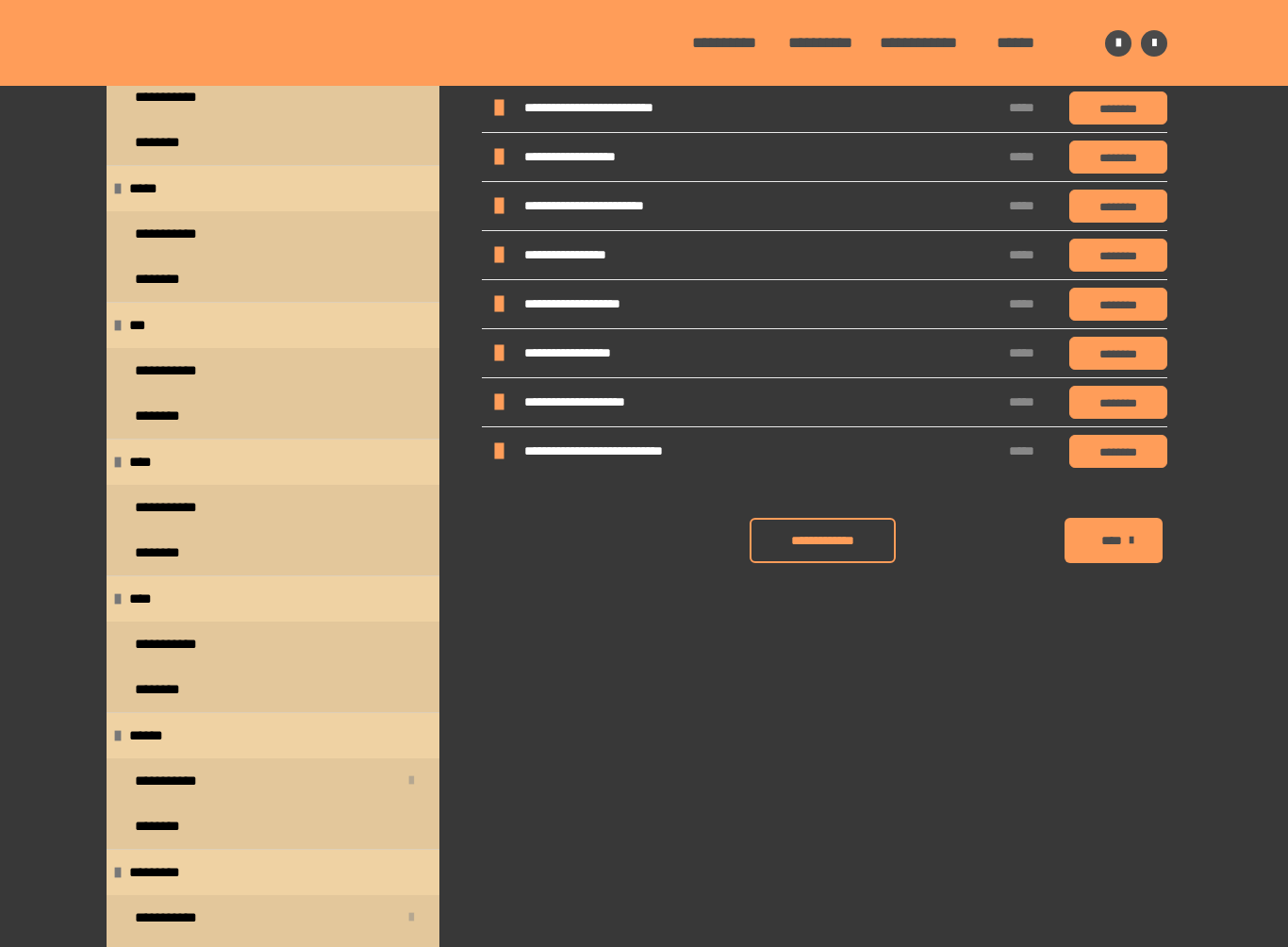 click on "**********" at bounding box center [168, 644] 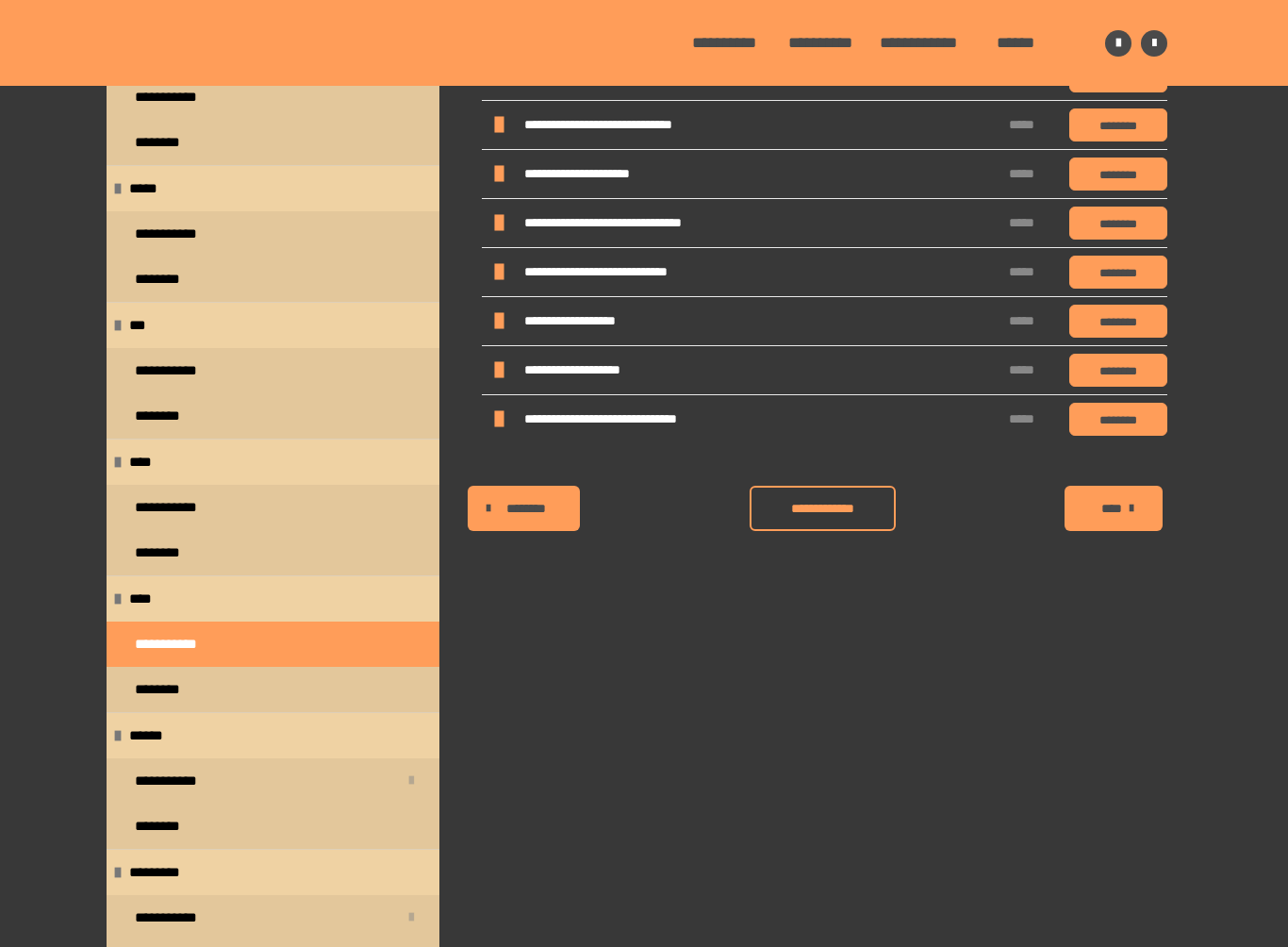 scroll, scrollTop: 265, scrollLeft: 0, axis: vertical 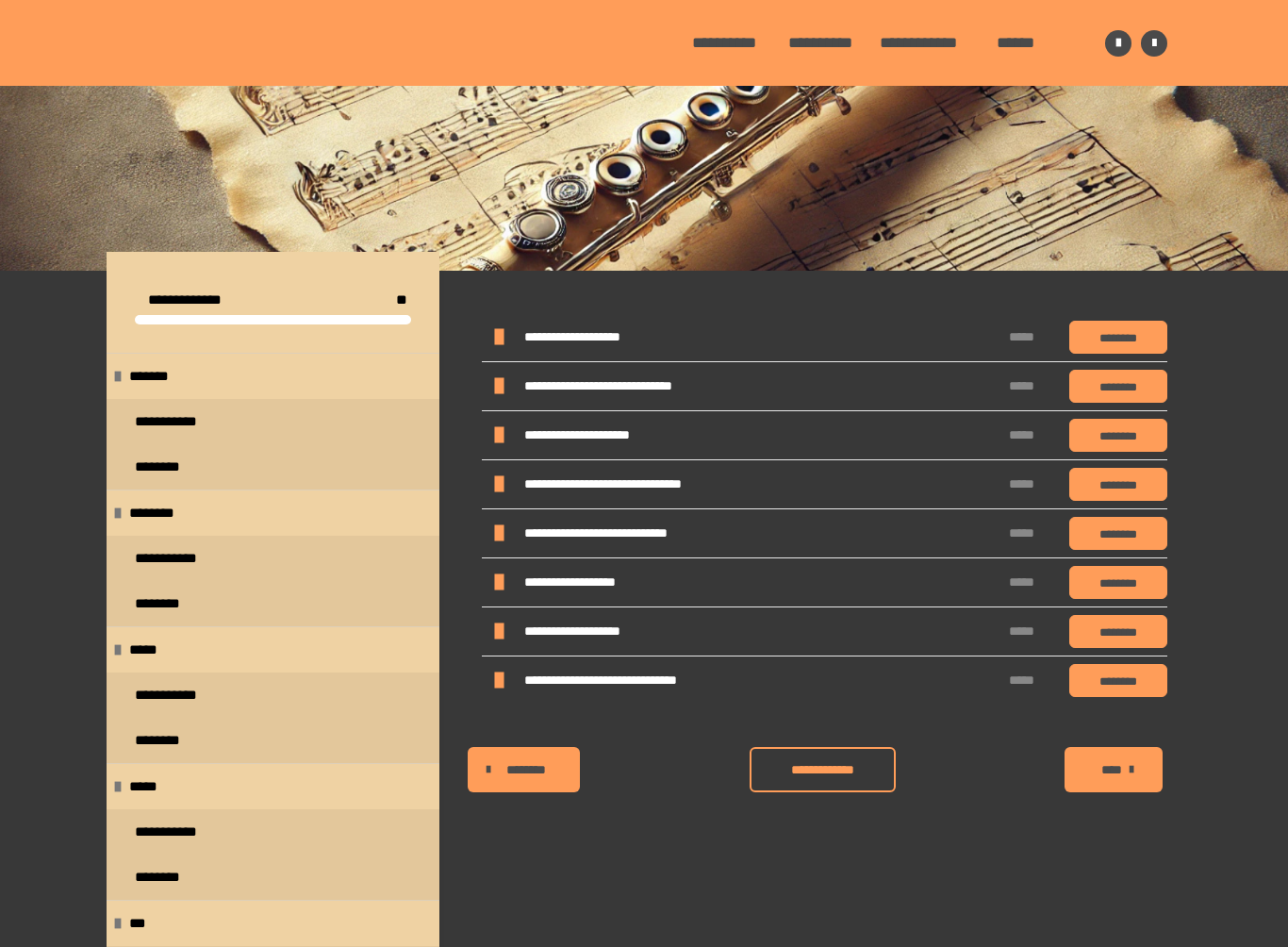click on "********" at bounding box center (1118, 337) 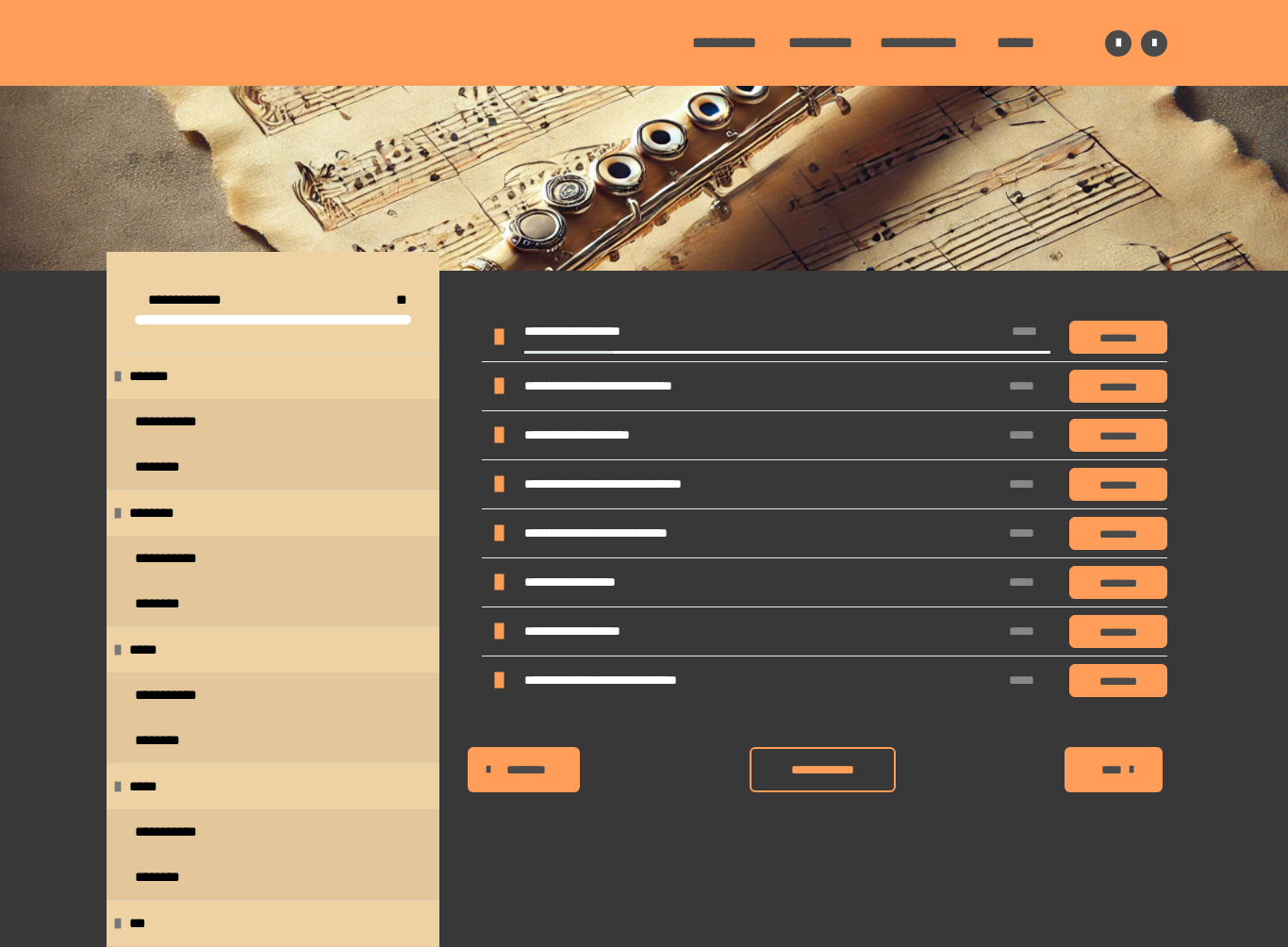 click at bounding box center [498, 387] 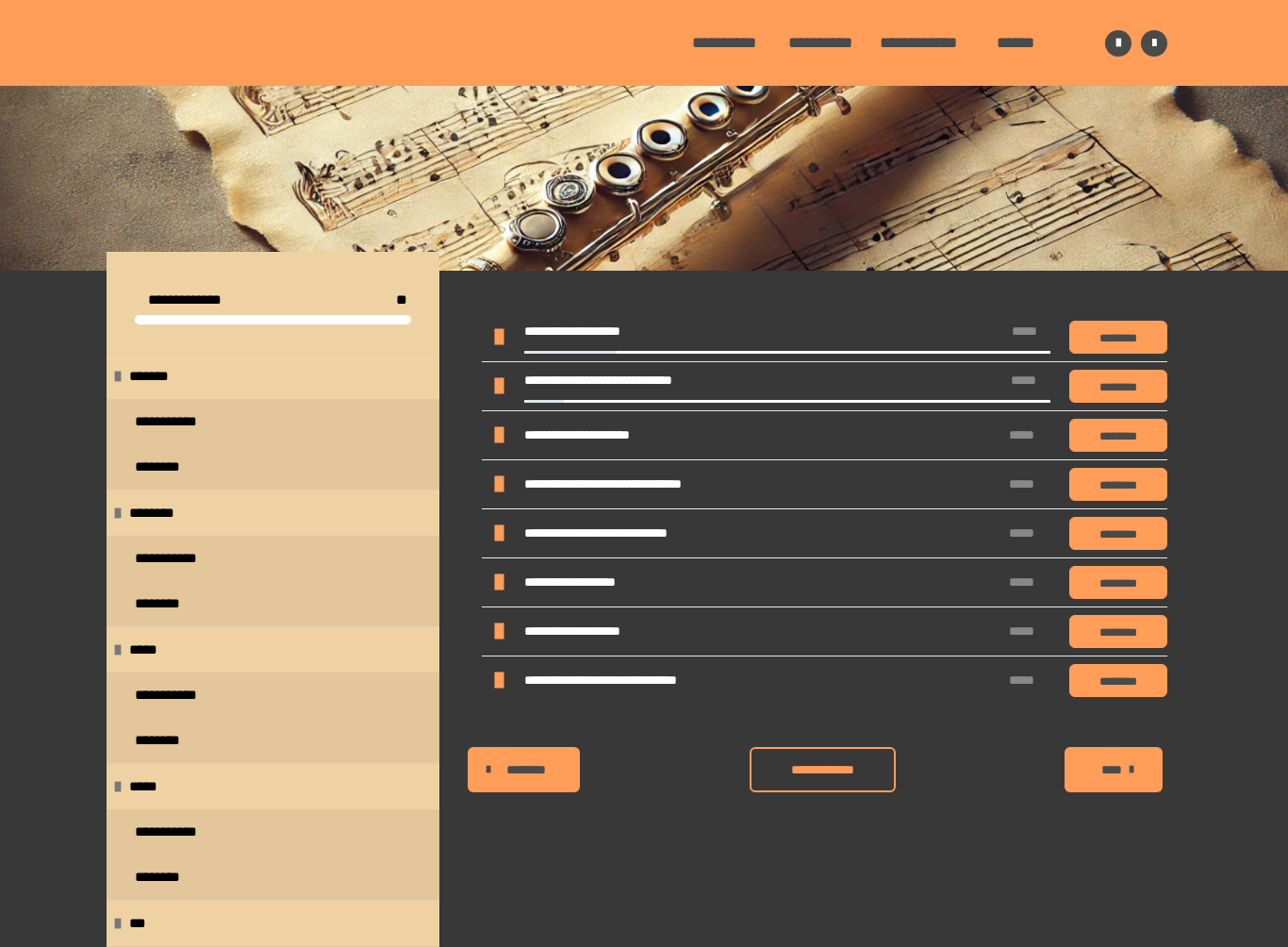 click at bounding box center [498, 436] 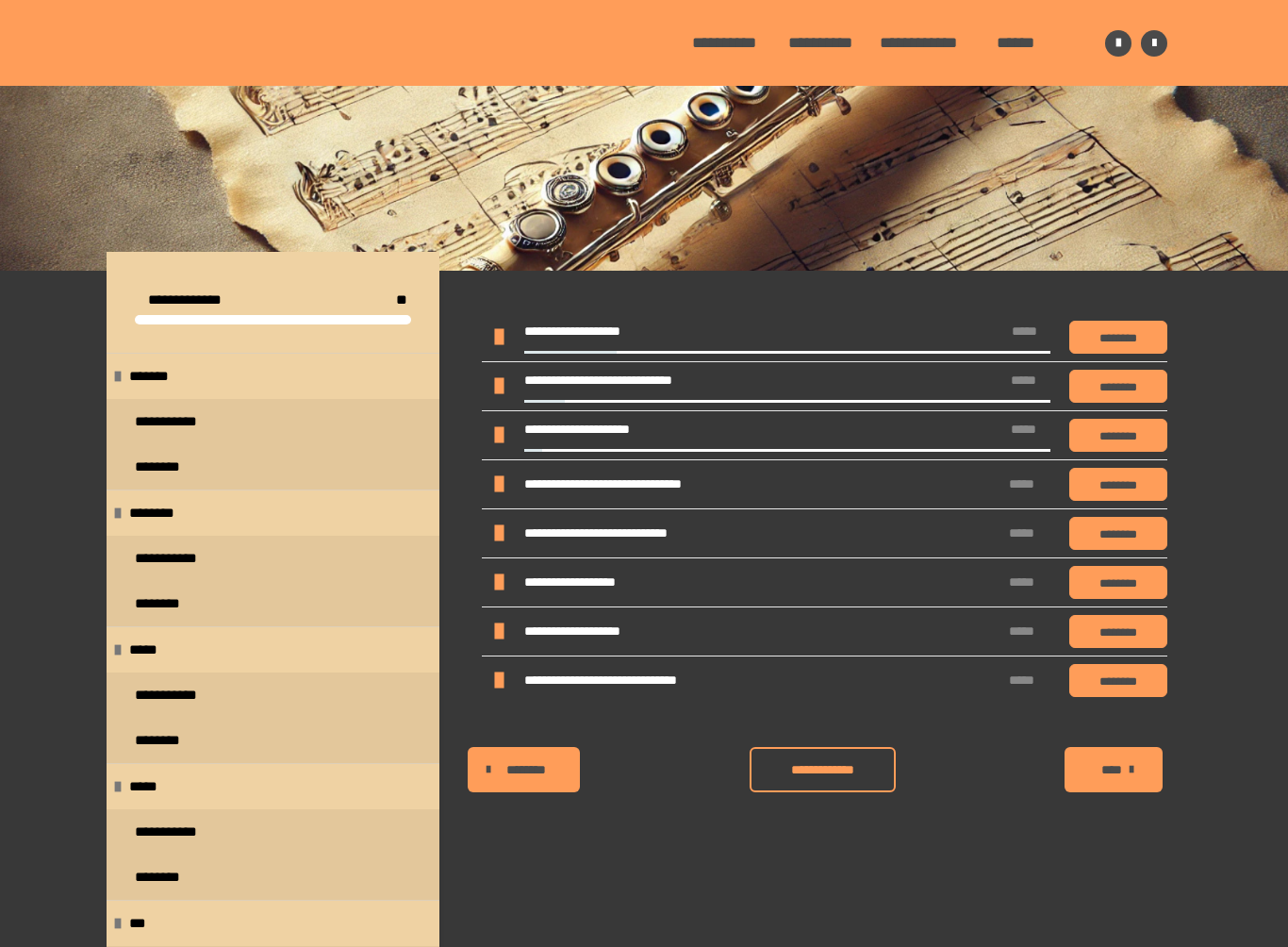 click at bounding box center (498, 436) 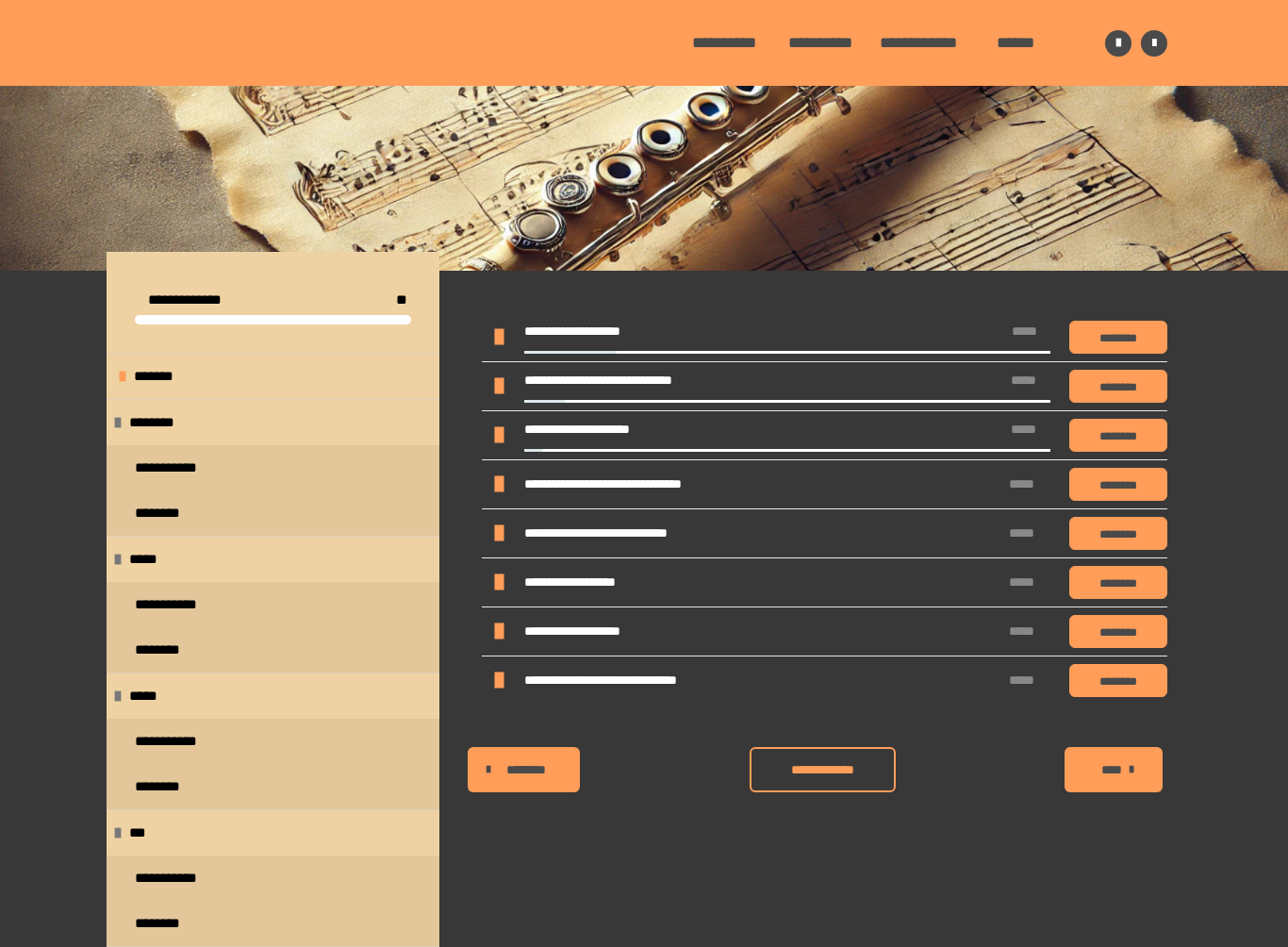 click on "*******" at bounding box center [158, 376] 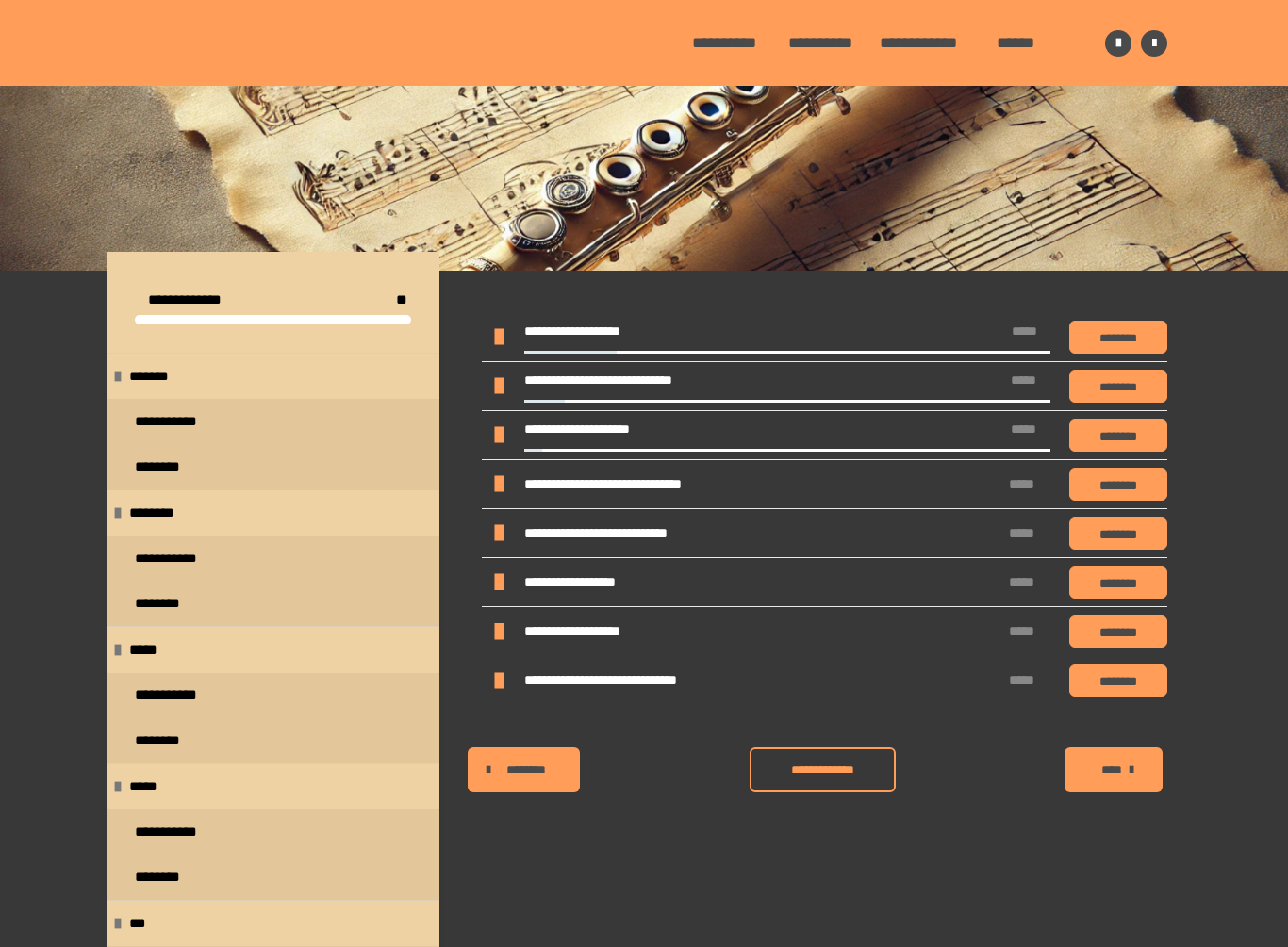 click on "**********" at bounding box center (168, 422) 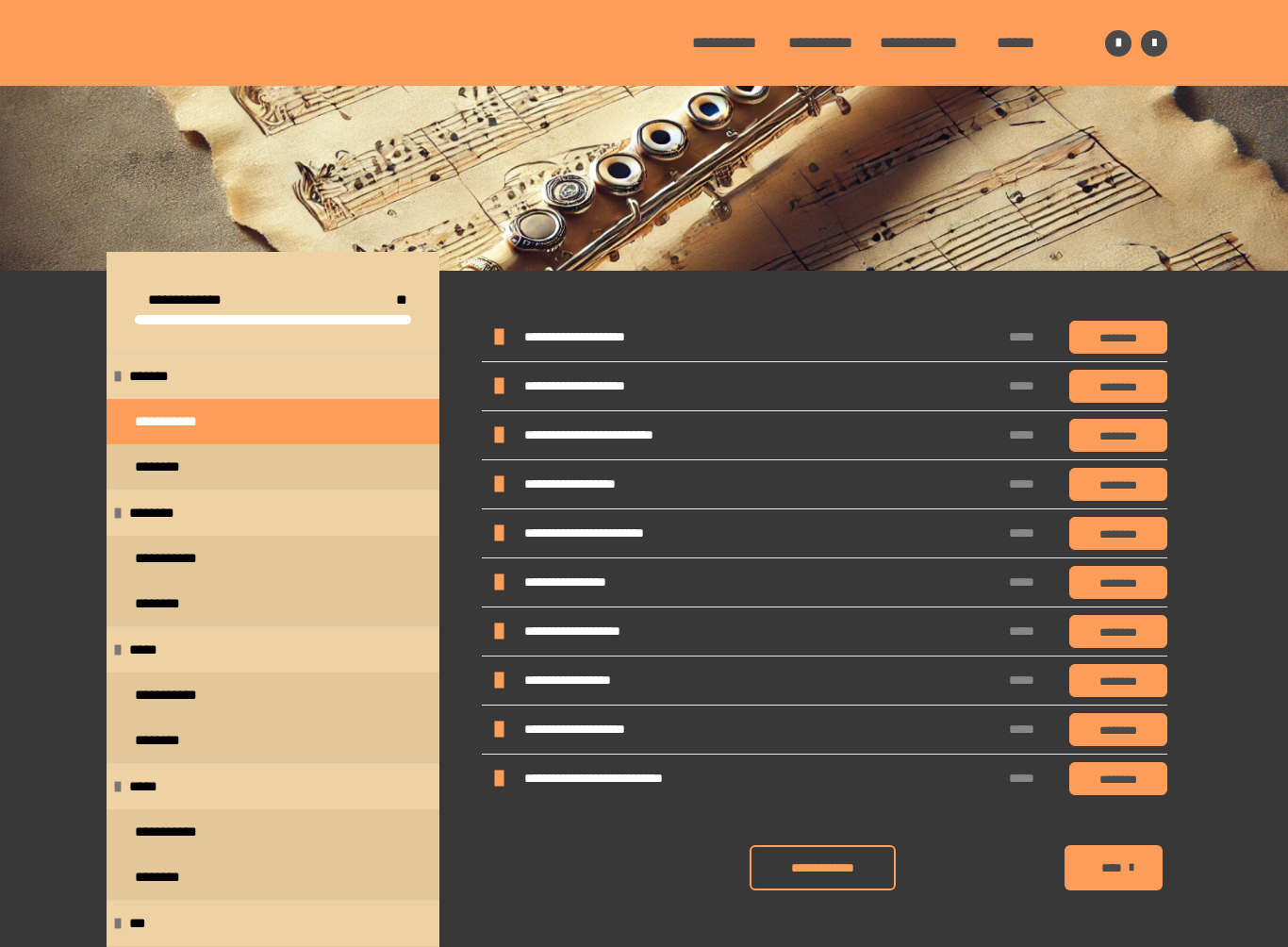 click on "**********" at bounding box center [822, 868] 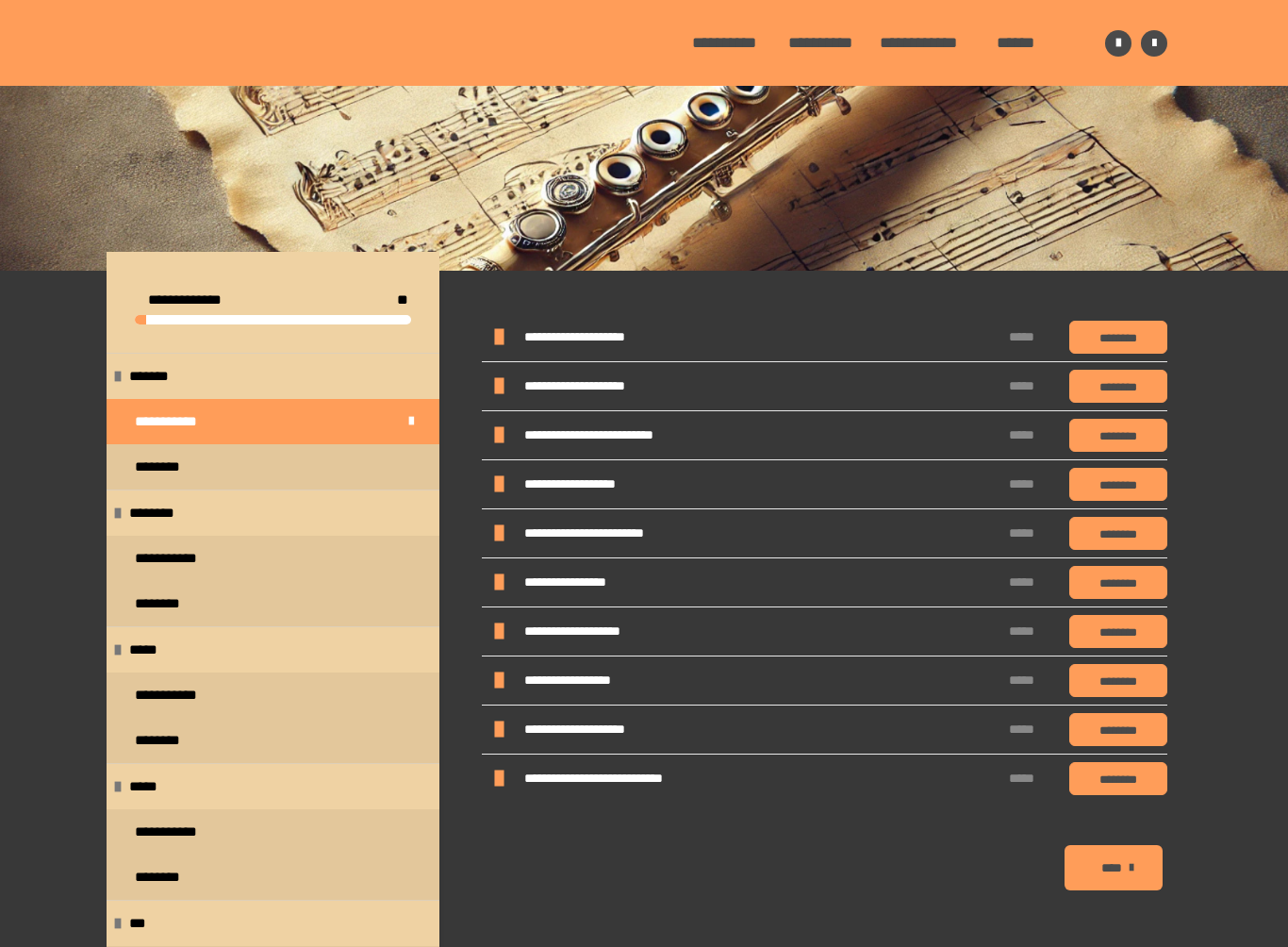 click on "**********" at bounding box center [168, 558] 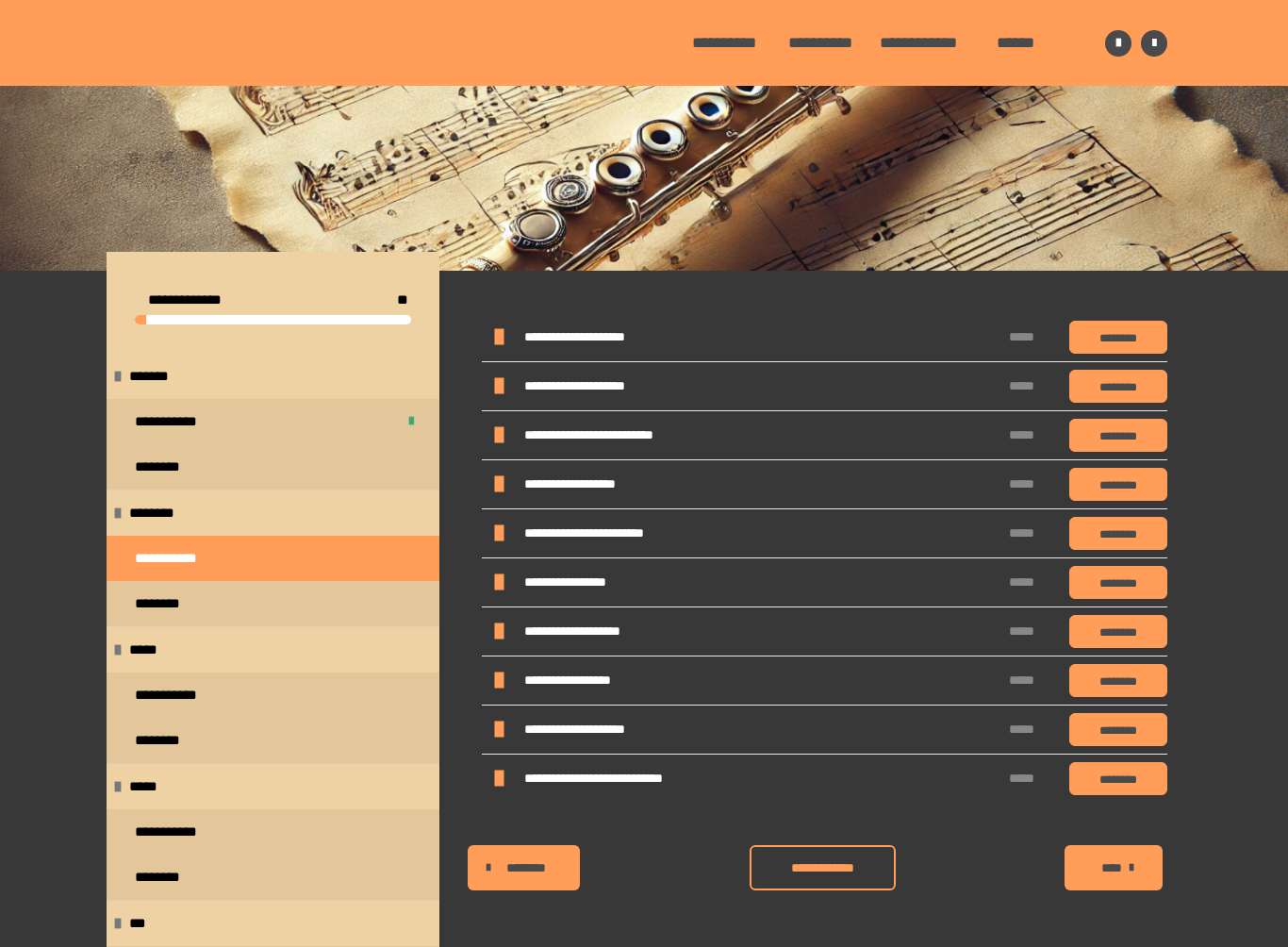 click on "**********" at bounding box center [822, 868] 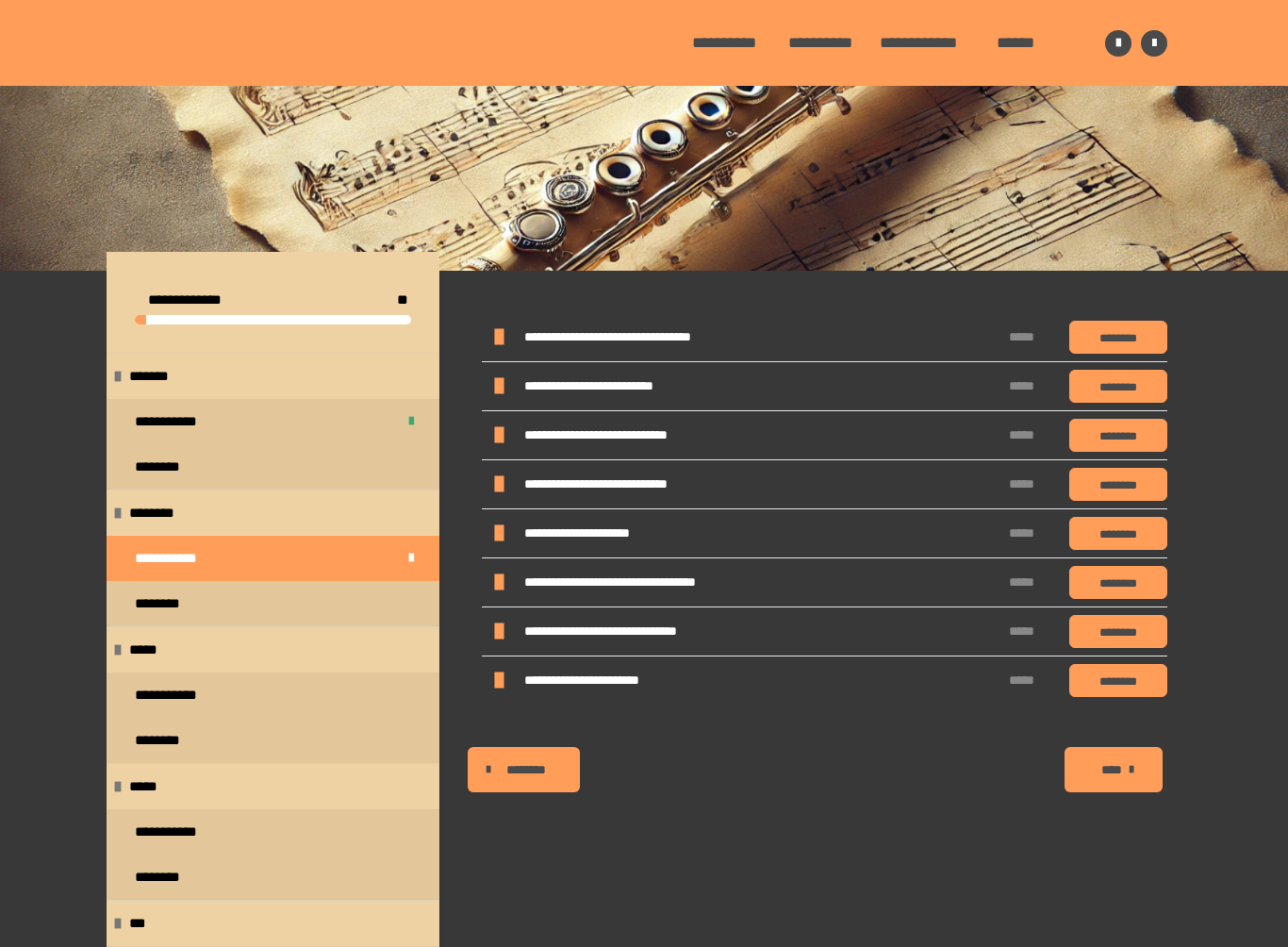 click on "**********" at bounding box center (168, 695) 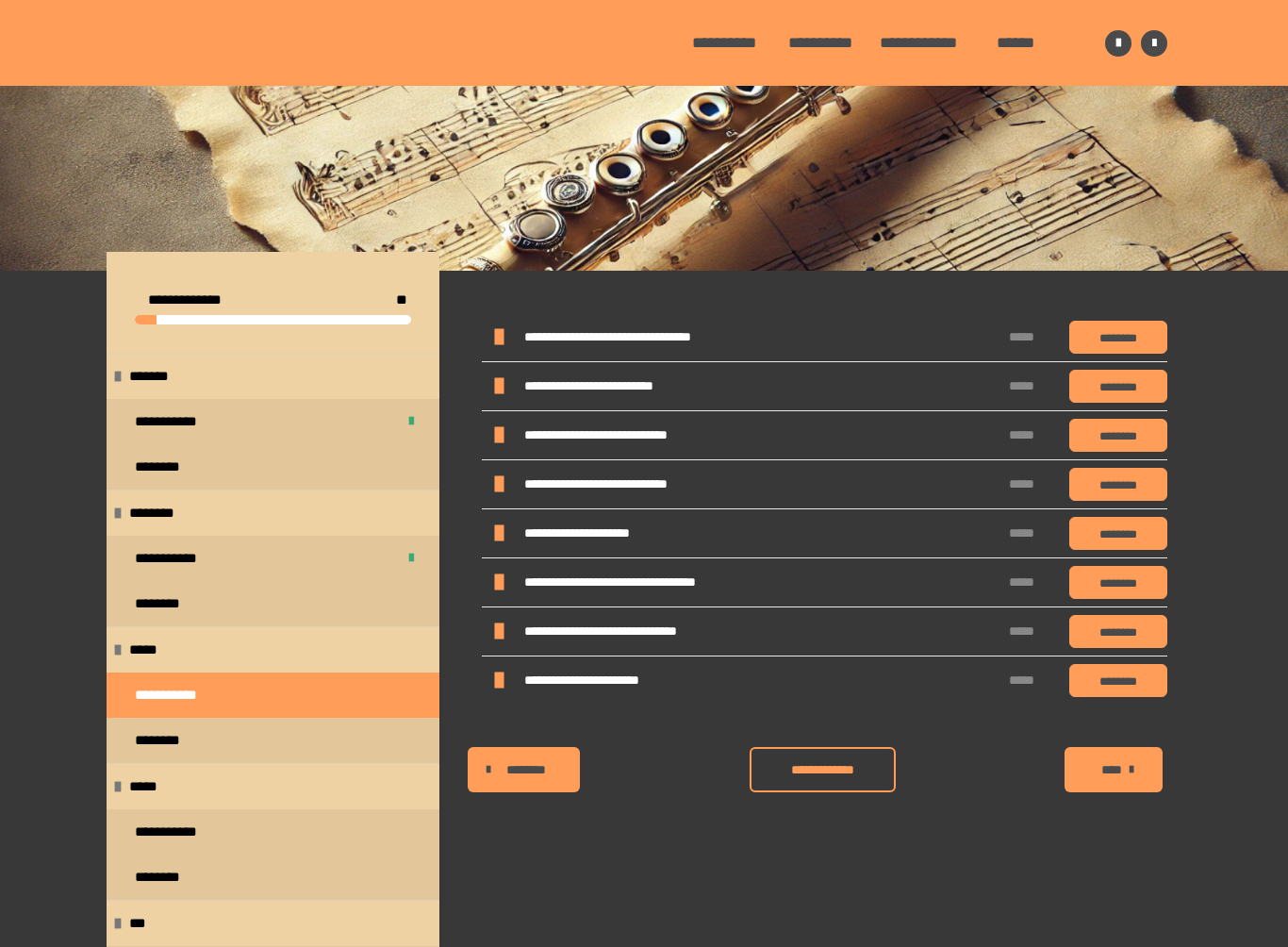 click on "**********" at bounding box center [822, 770] 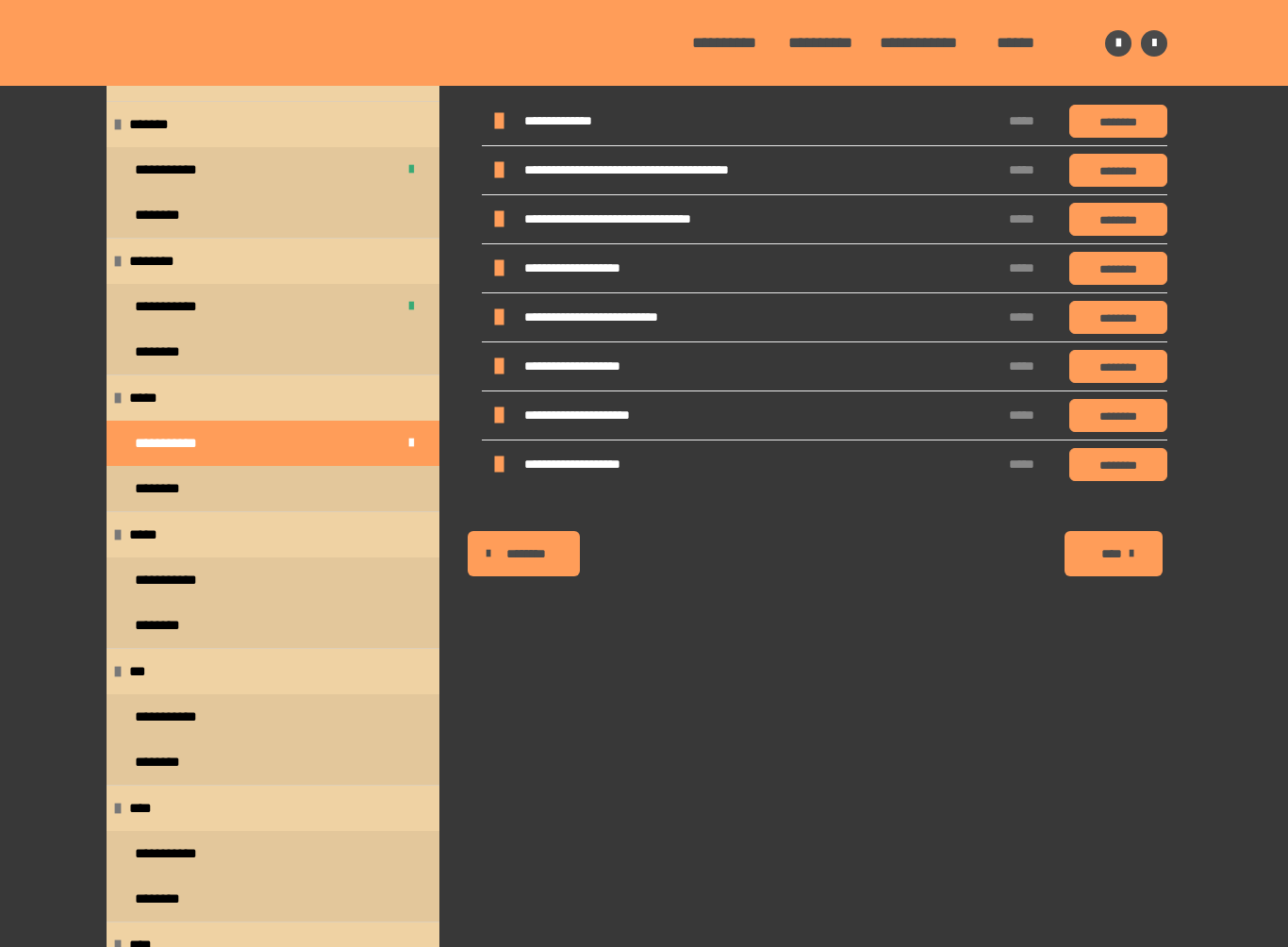 scroll, scrollTop: 406, scrollLeft: 0, axis: vertical 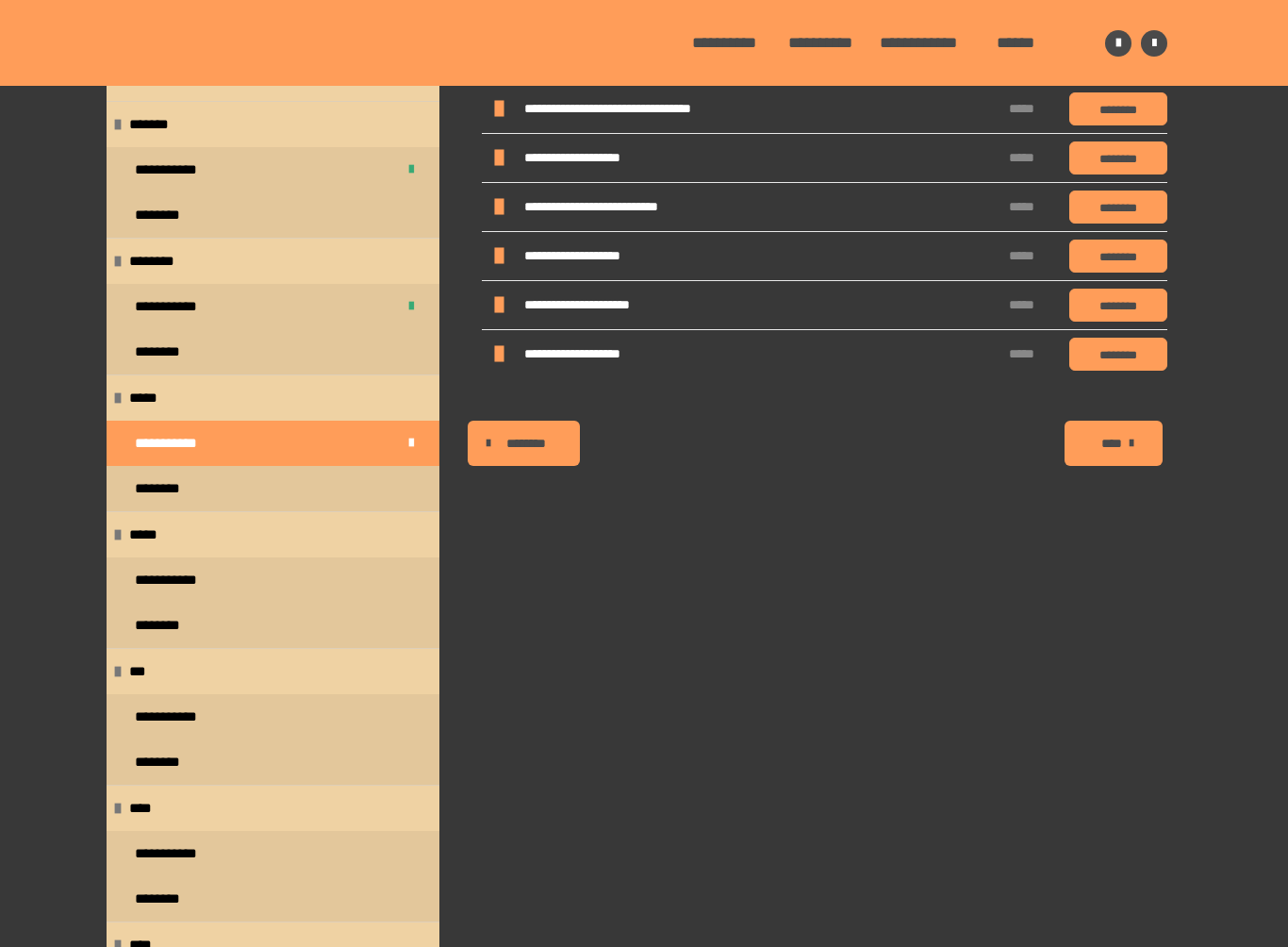 click on "**********" at bounding box center (168, 580) 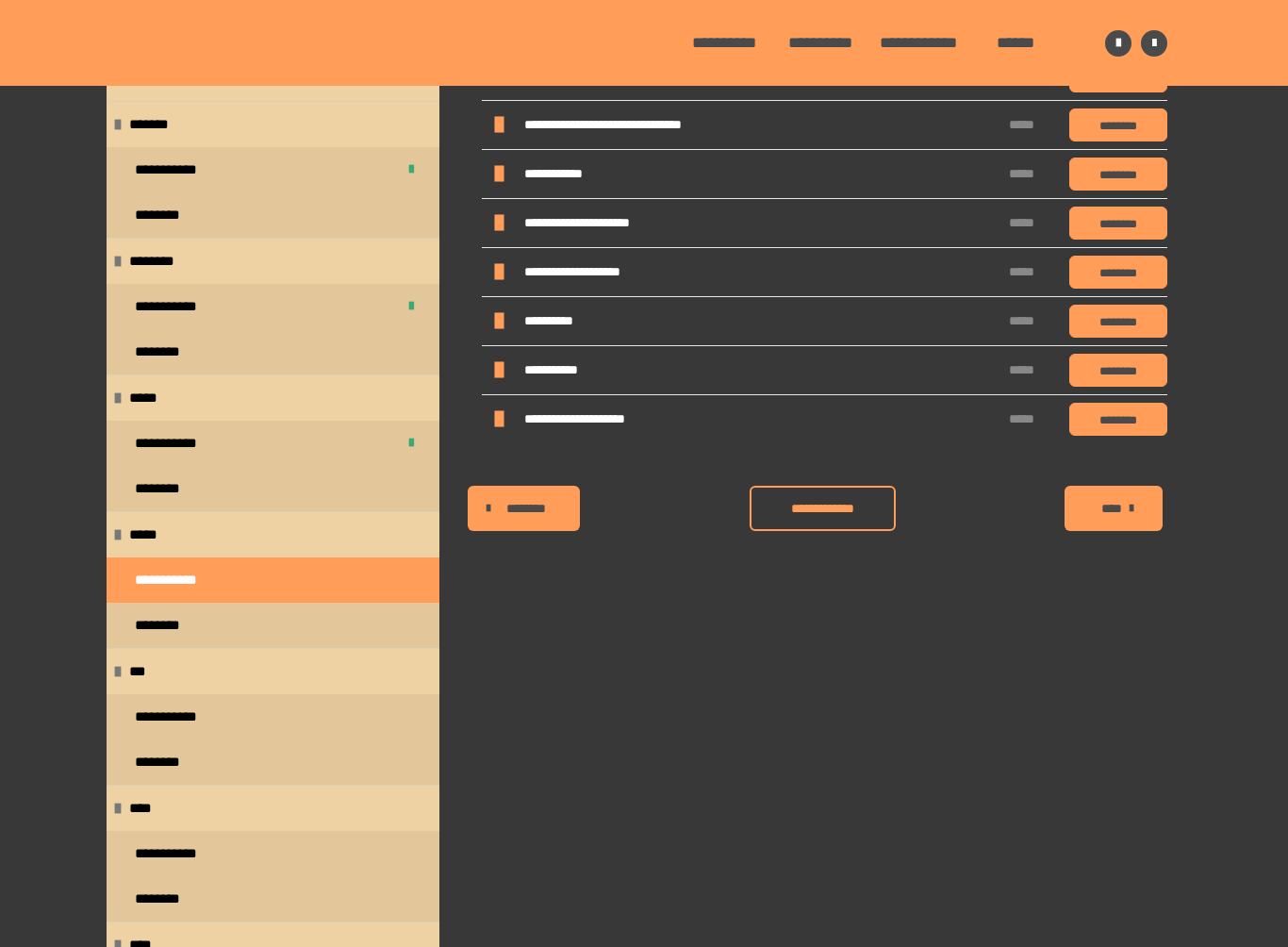 click on "**********" at bounding box center [822, 508] 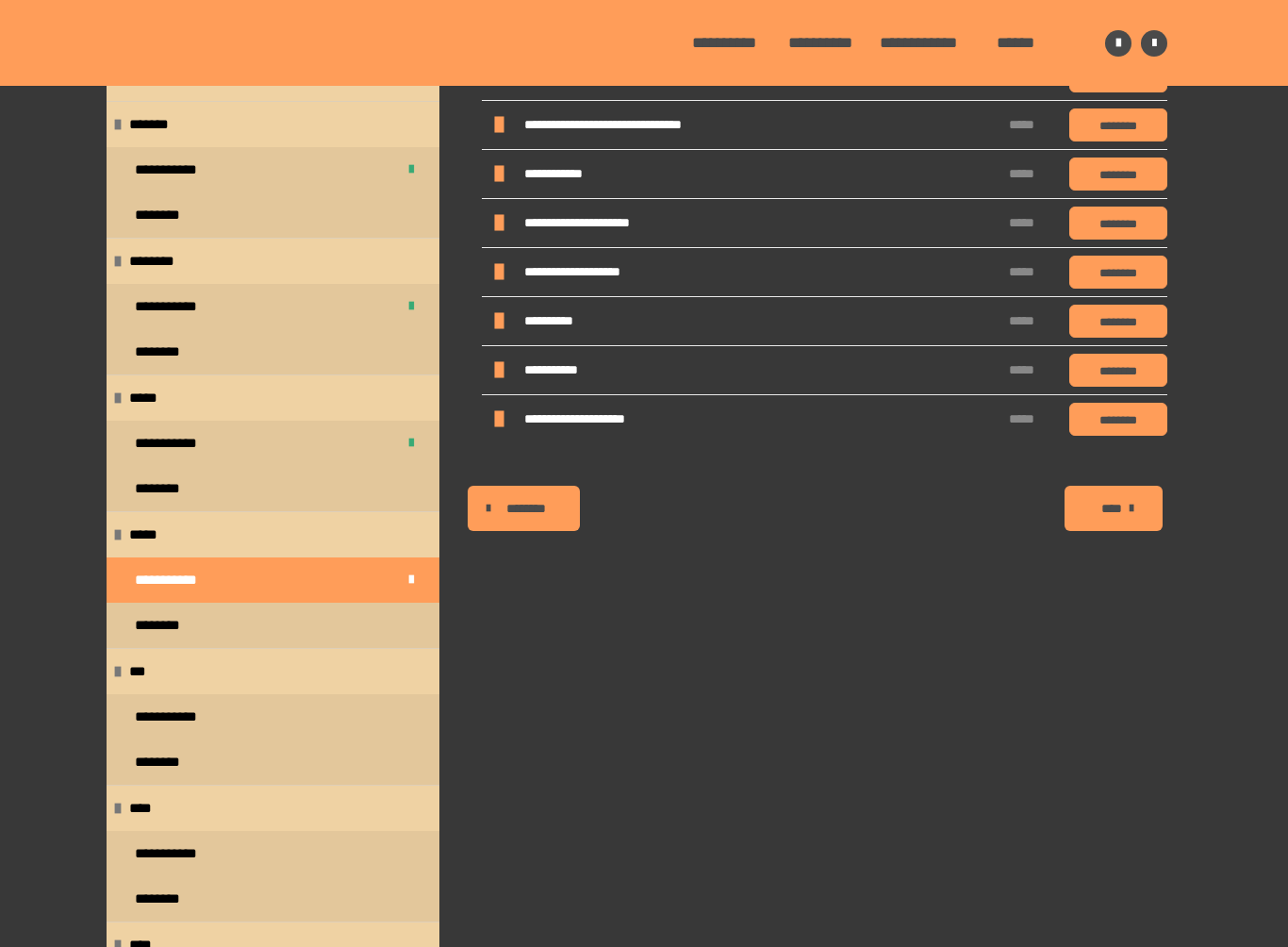 click on "**********" at bounding box center (168, 717) 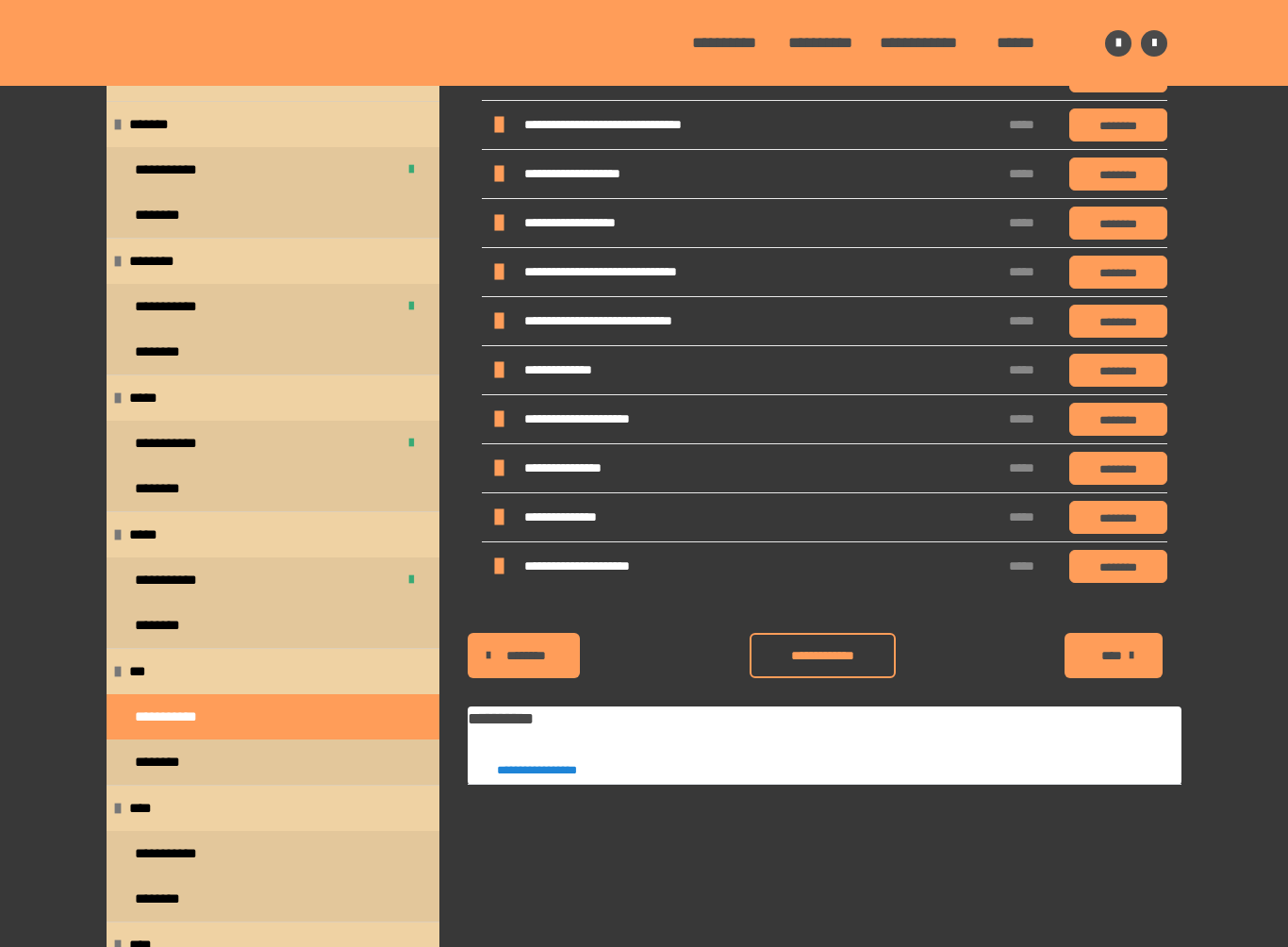 click on "**********" at bounding box center (822, 656) 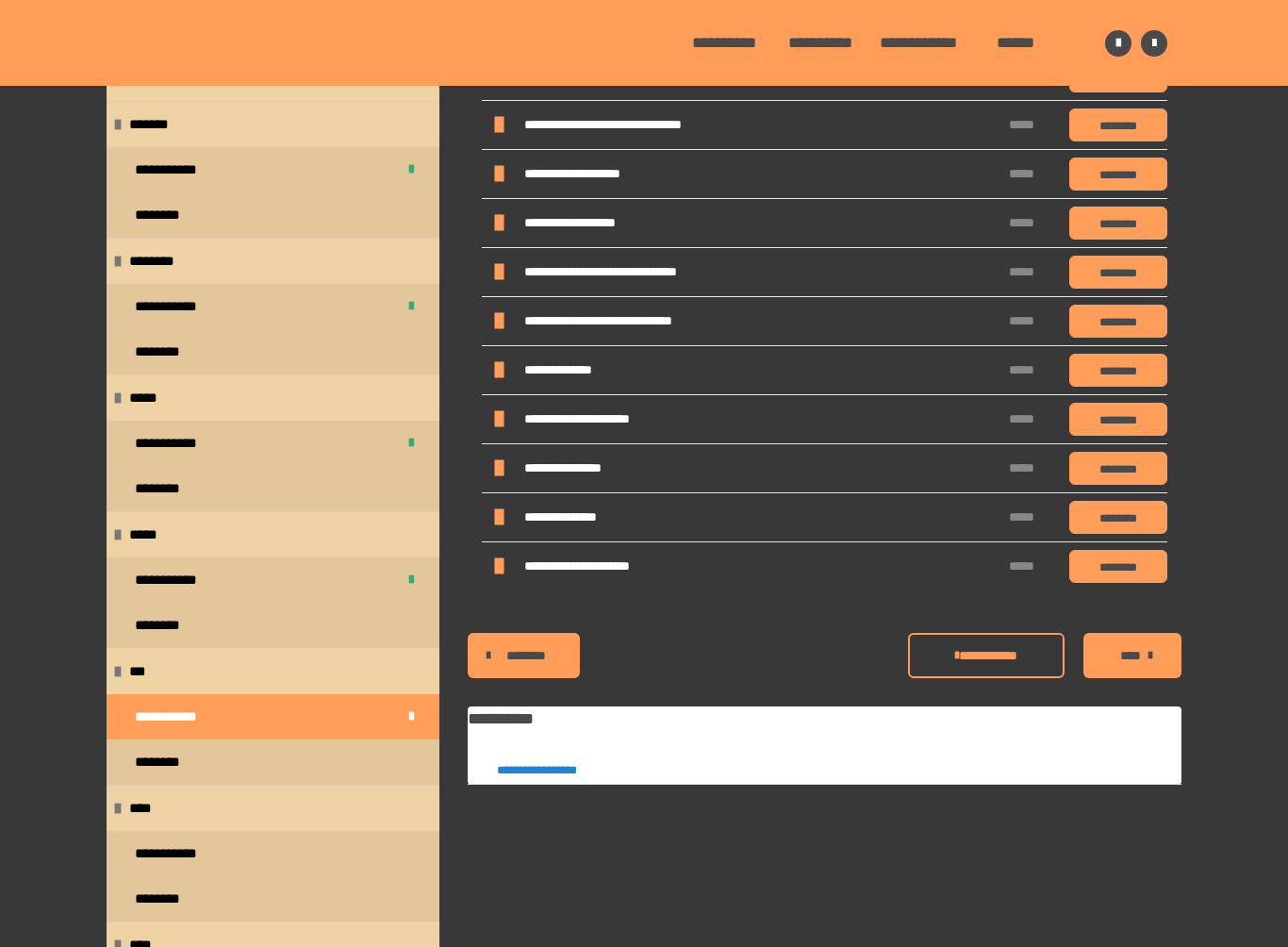 click on "**********" at bounding box center [168, 854] 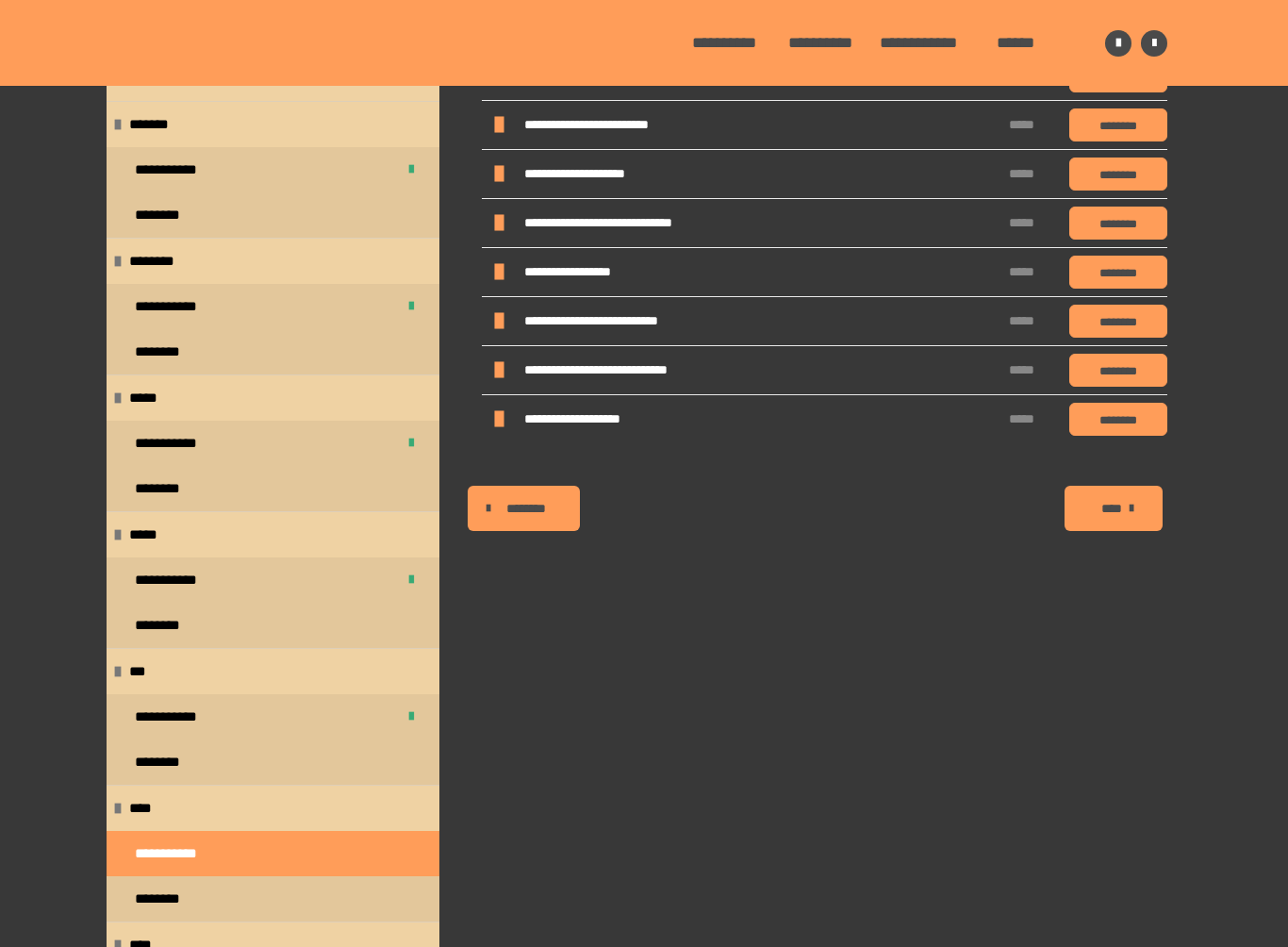 click on "**********" at bounding box center (168, 854) 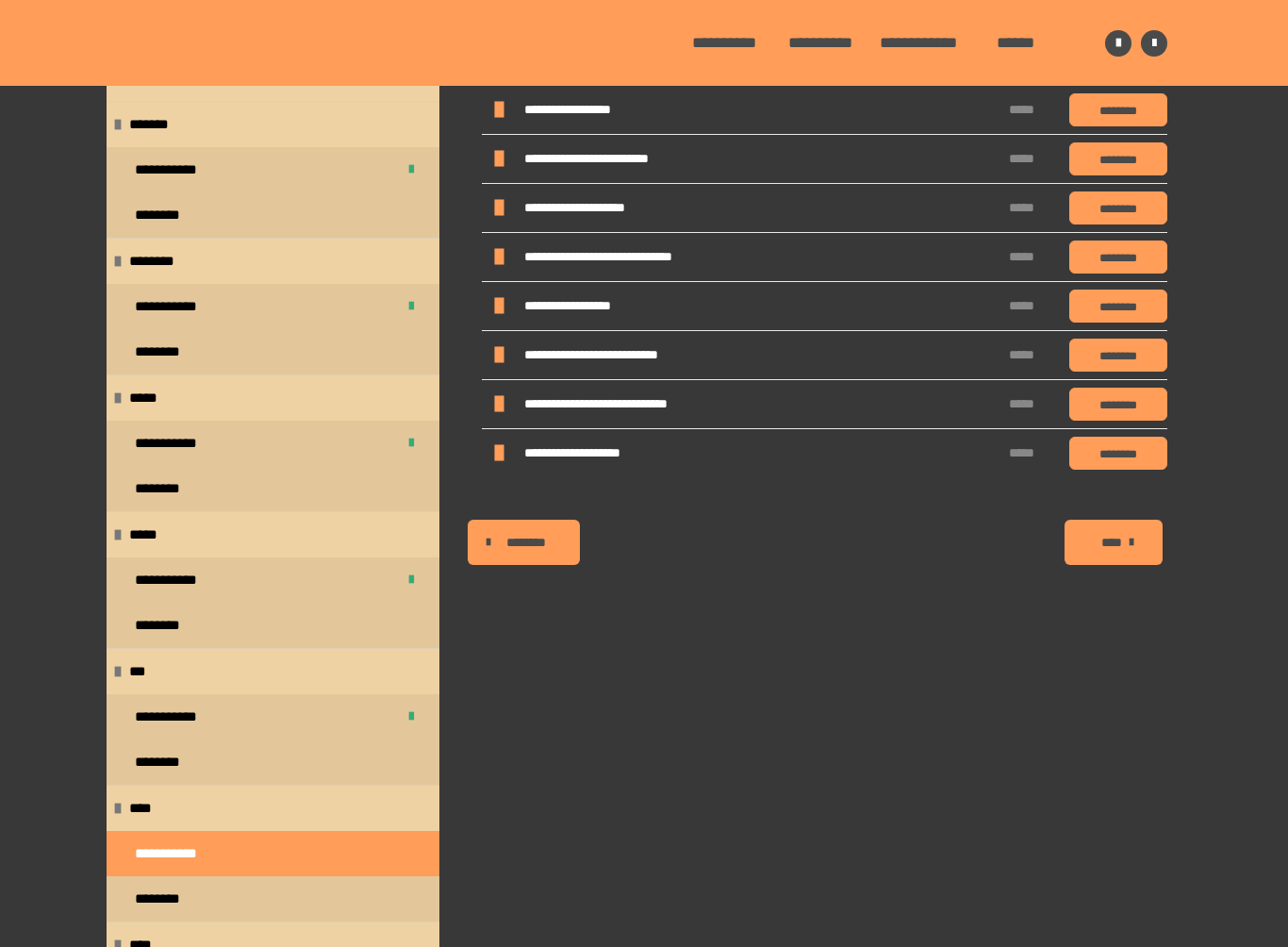 scroll, scrollTop: 407, scrollLeft: 0, axis: vertical 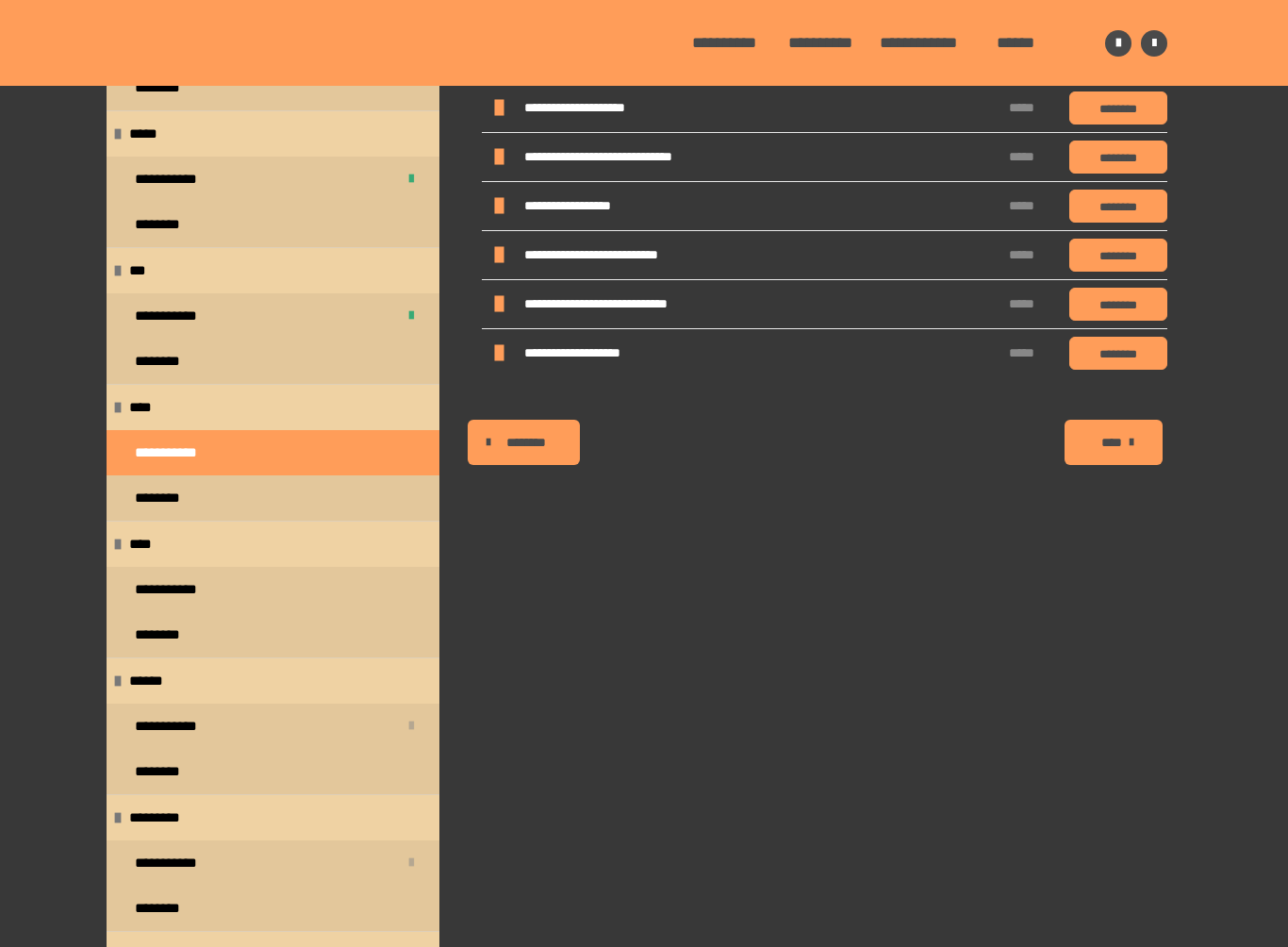 click on "********" at bounding box center [162, 635] 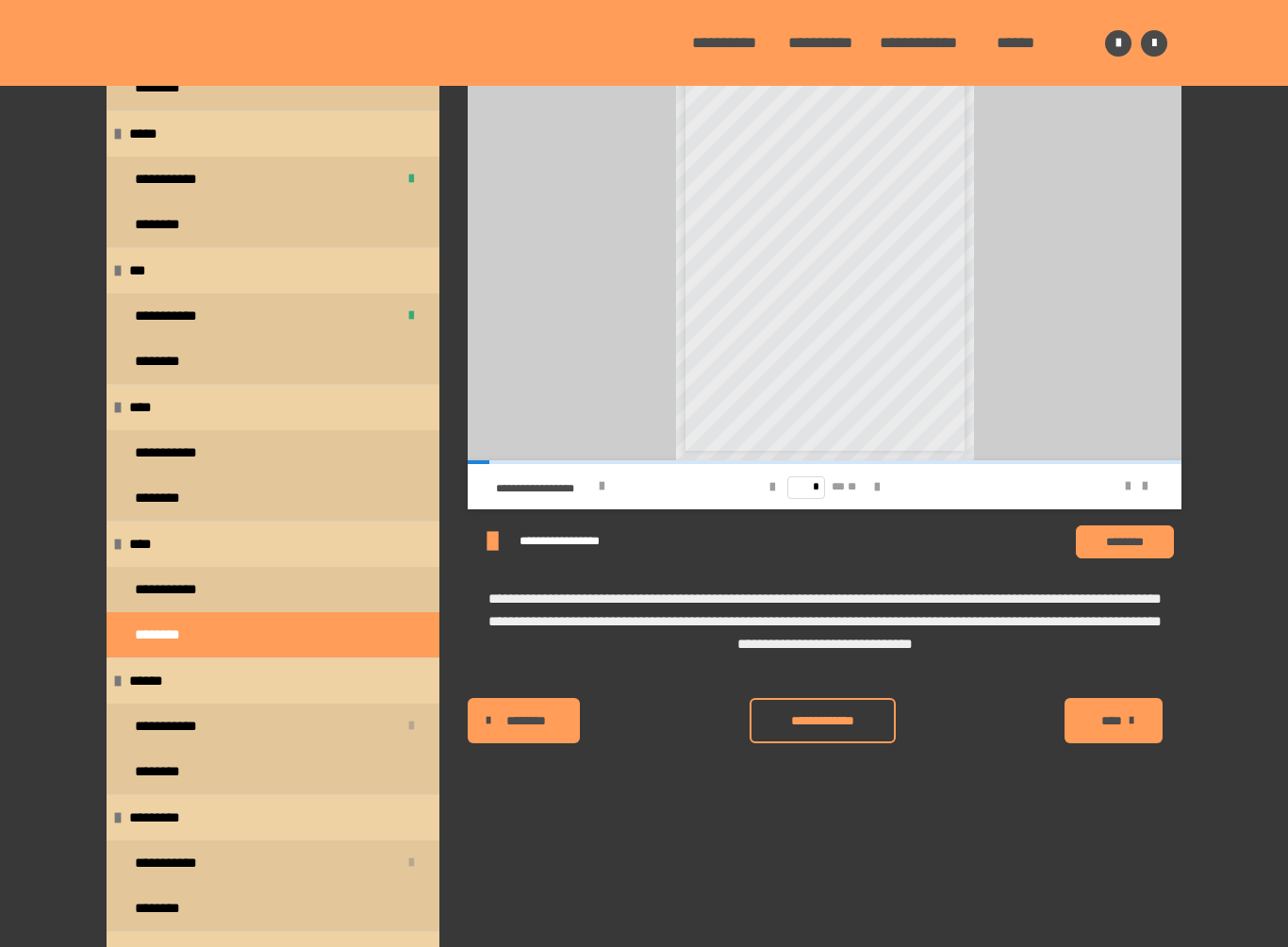 click on "********" at bounding box center [1125, 541] 